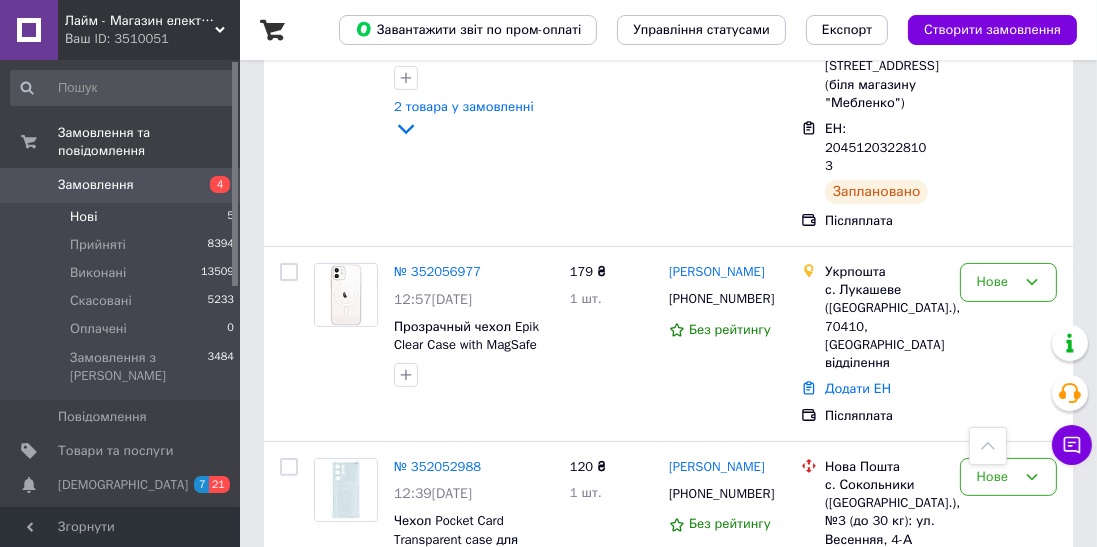 scroll, scrollTop: 498, scrollLeft: 0, axis: vertical 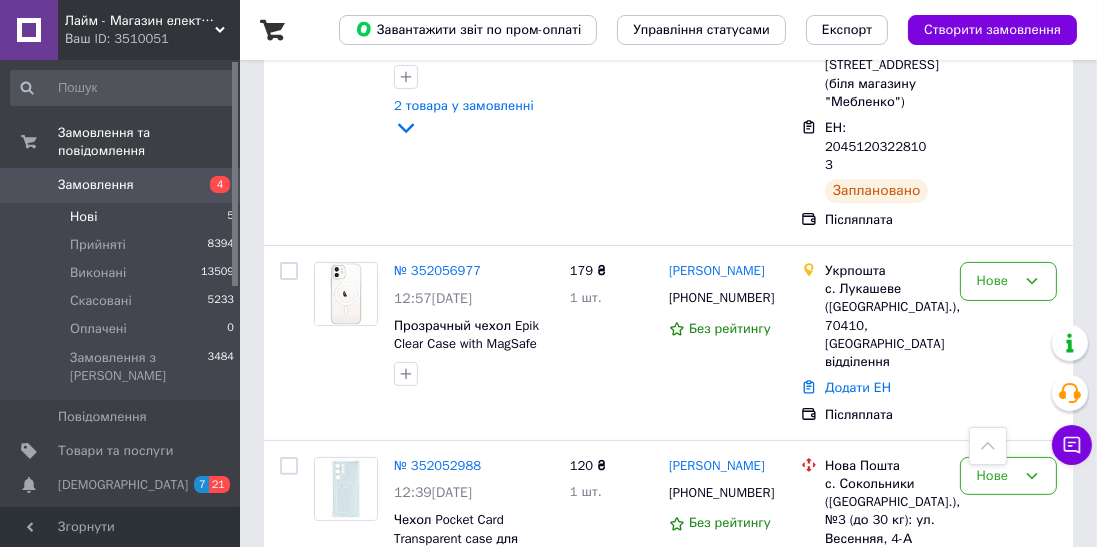 click on "Замовлення 4" at bounding box center [123, 185] 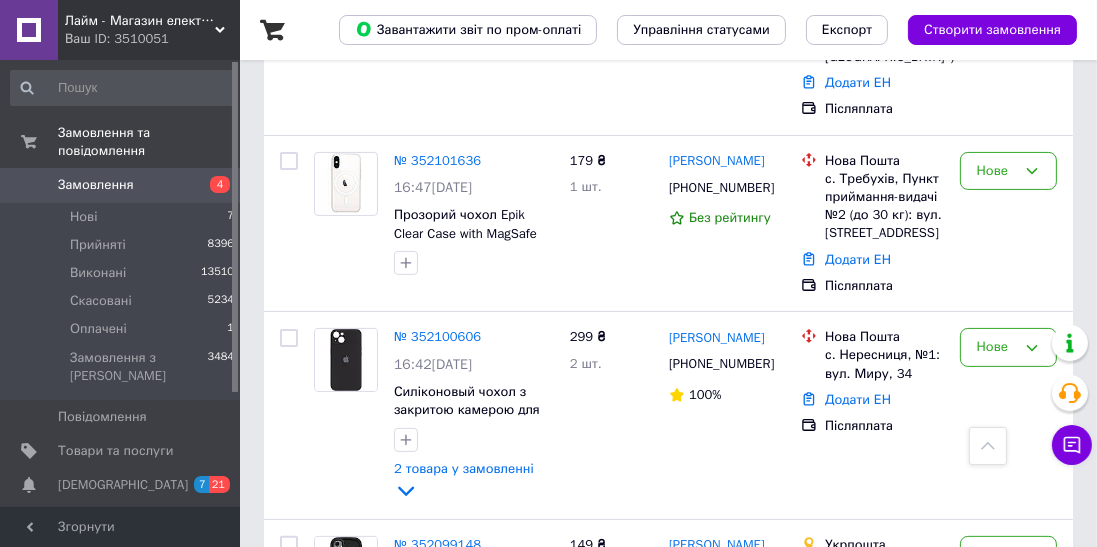 scroll, scrollTop: 657, scrollLeft: 0, axis: vertical 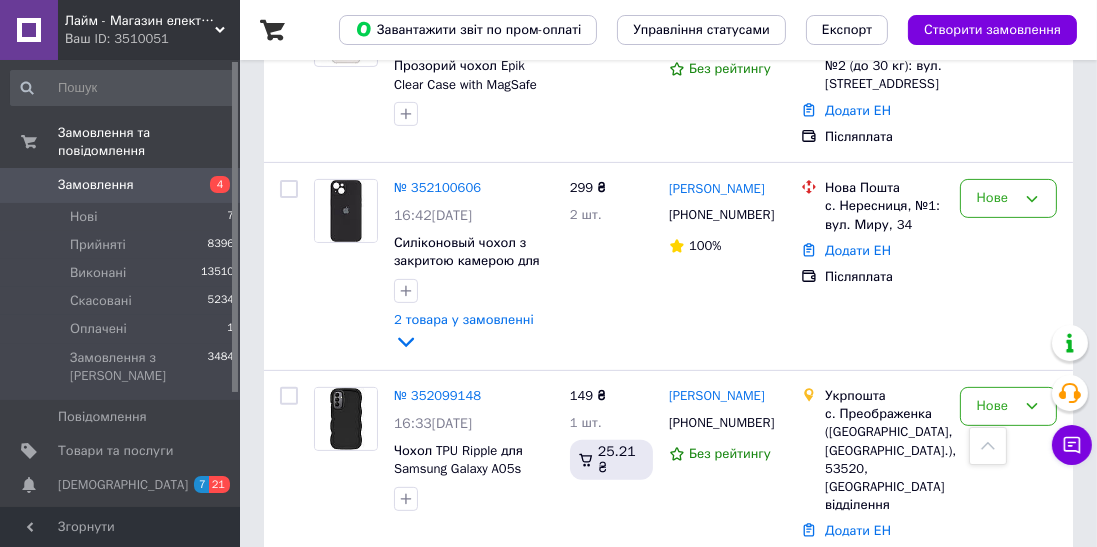 click 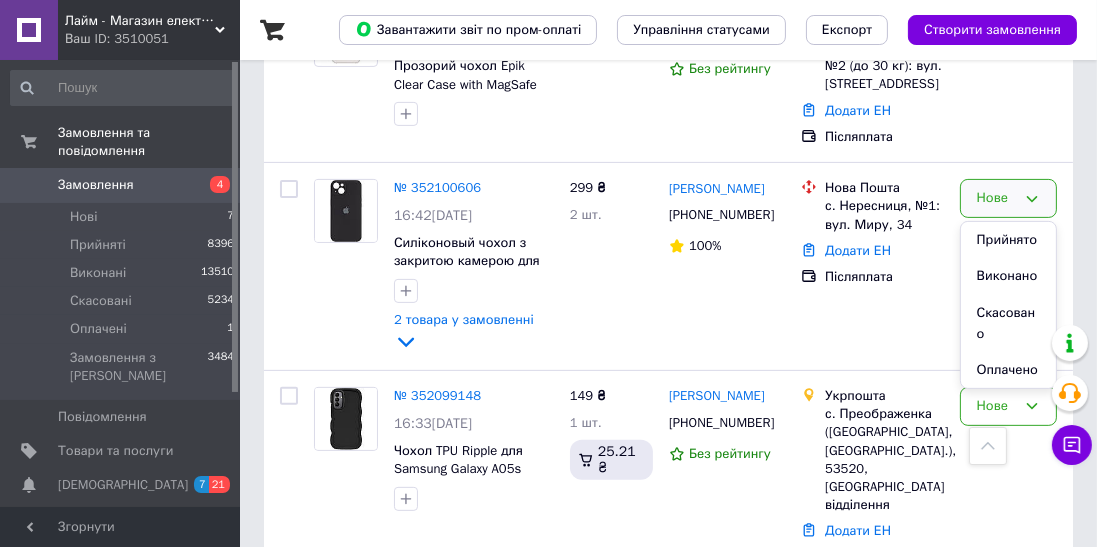 click on "Прийнято" at bounding box center [1008, 240] 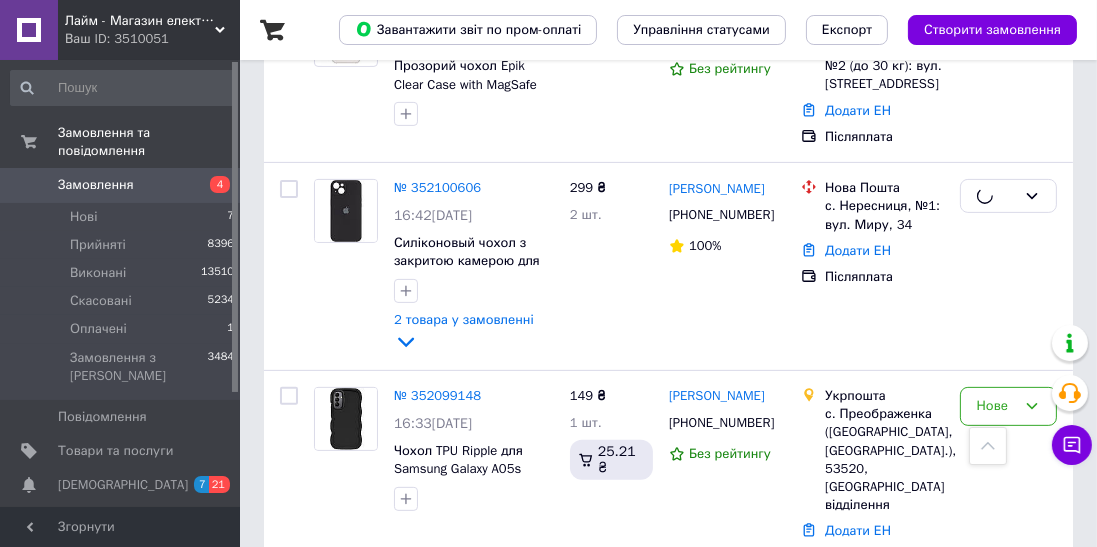 click on "16:42[DATE]" at bounding box center [433, 215] 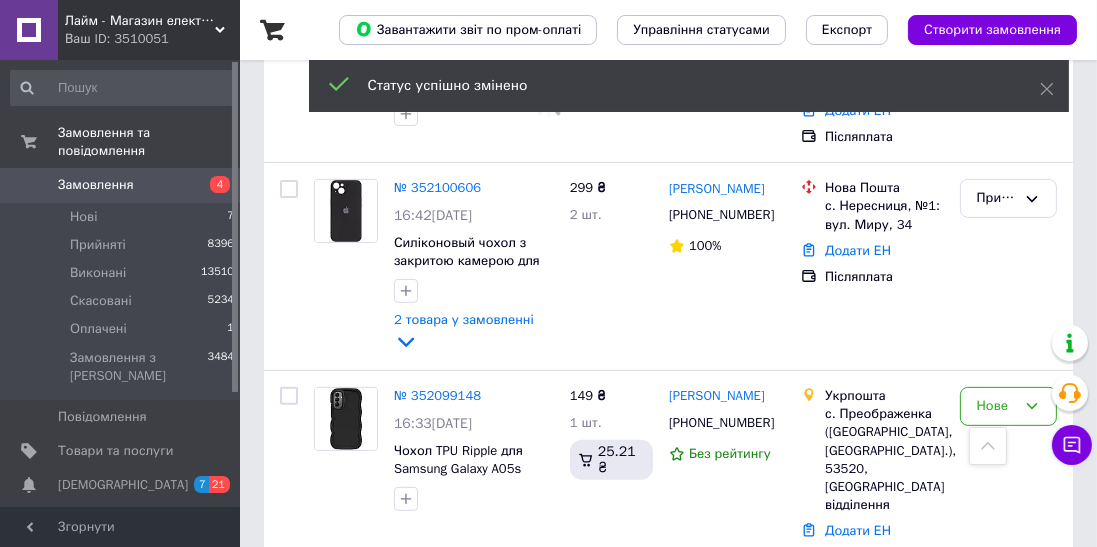 click on "№ 352100606" at bounding box center (437, 187) 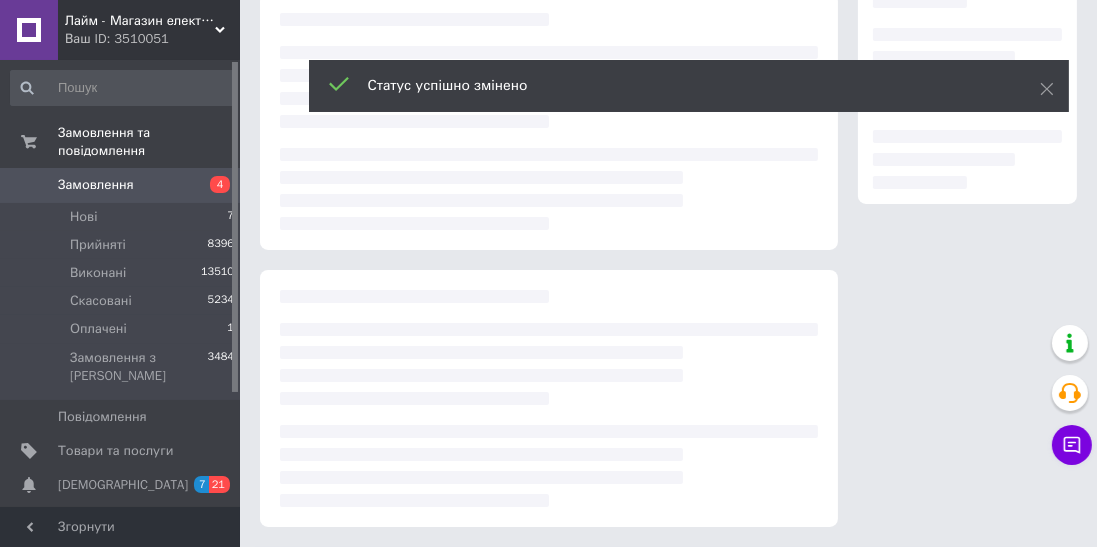 scroll, scrollTop: 270, scrollLeft: 0, axis: vertical 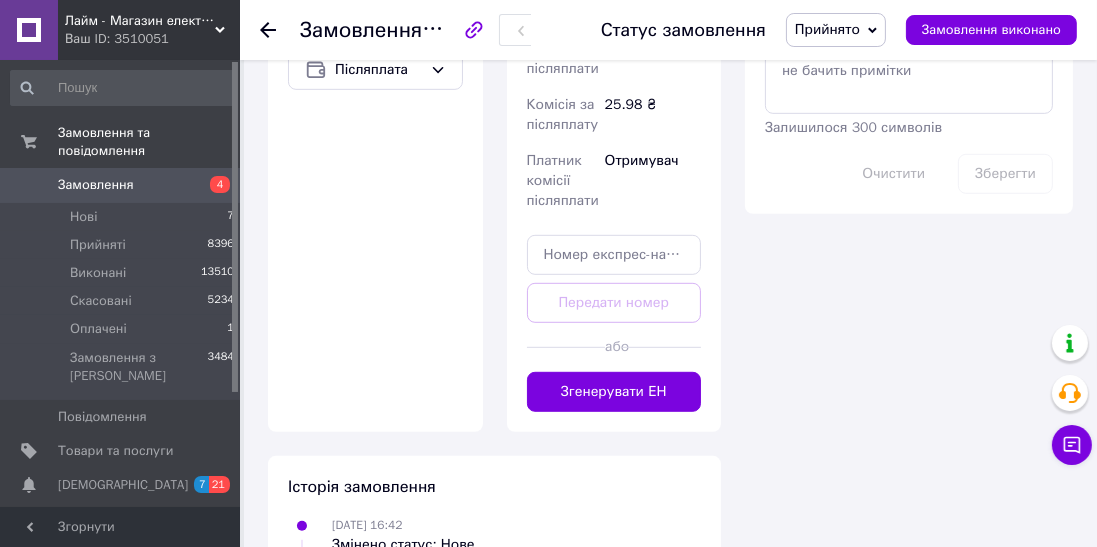 click on "Згенерувати ЕН" at bounding box center (614, 392) 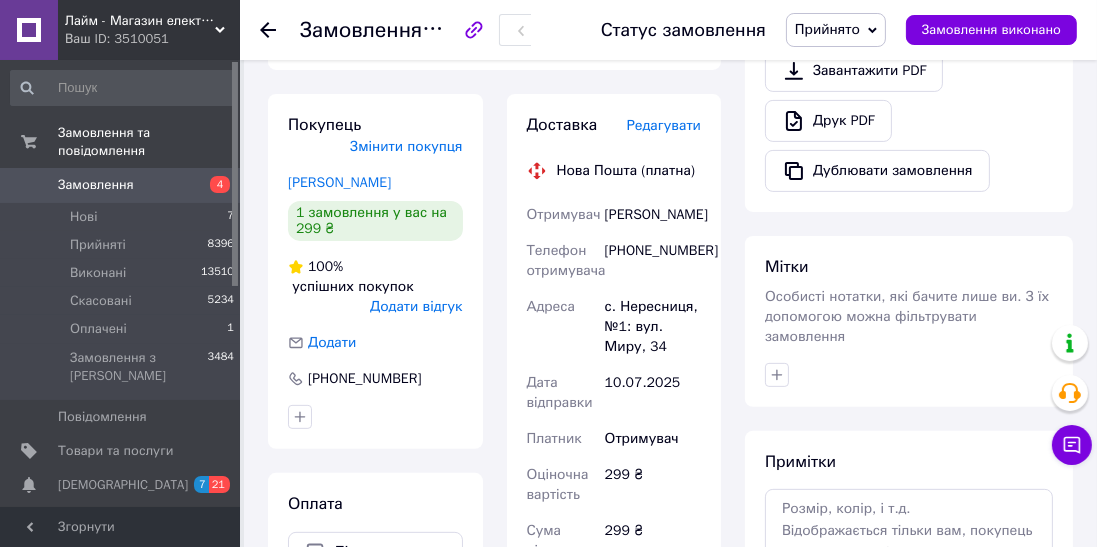 scroll, scrollTop: 603, scrollLeft: 0, axis: vertical 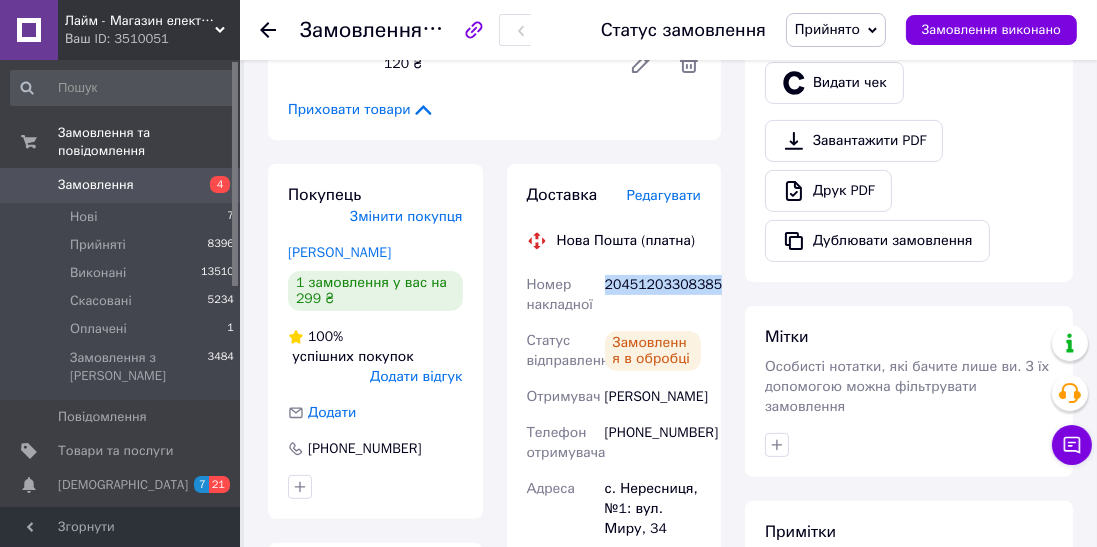 copy on "20451203308385" 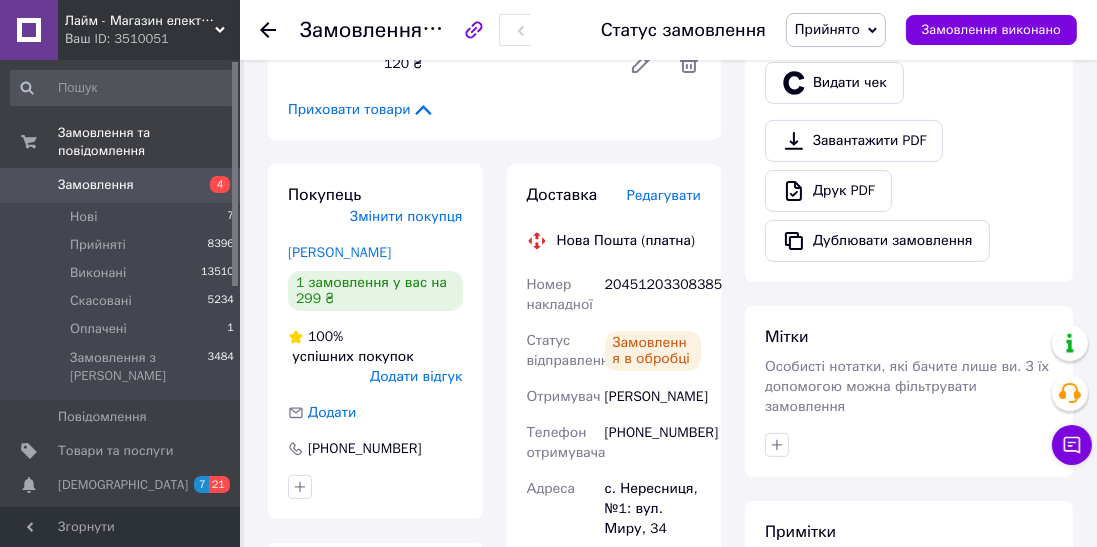 click on "Видати чек" at bounding box center [834, 83] 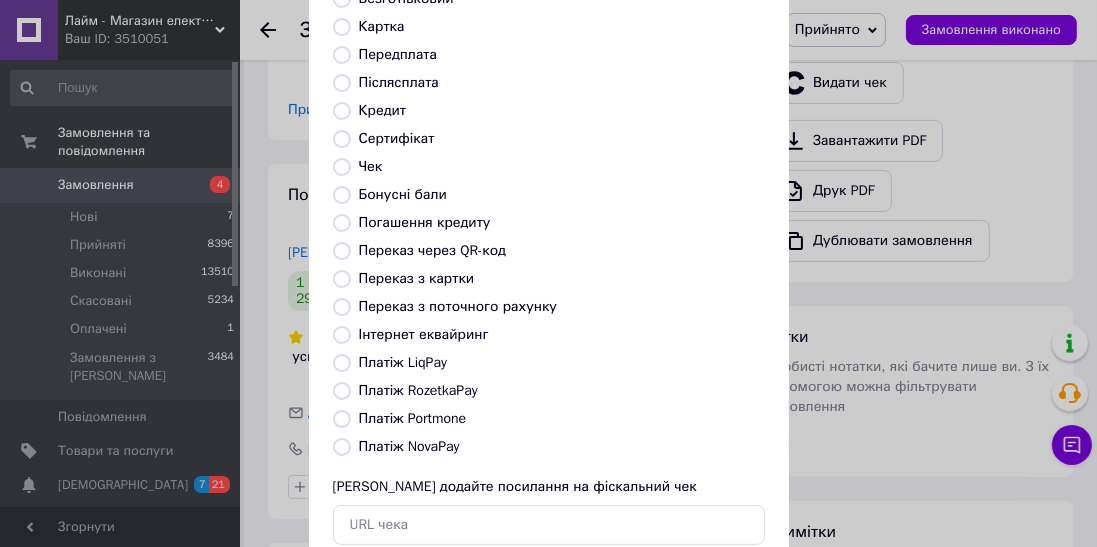 scroll, scrollTop: 310, scrollLeft: 0, axis: vertical 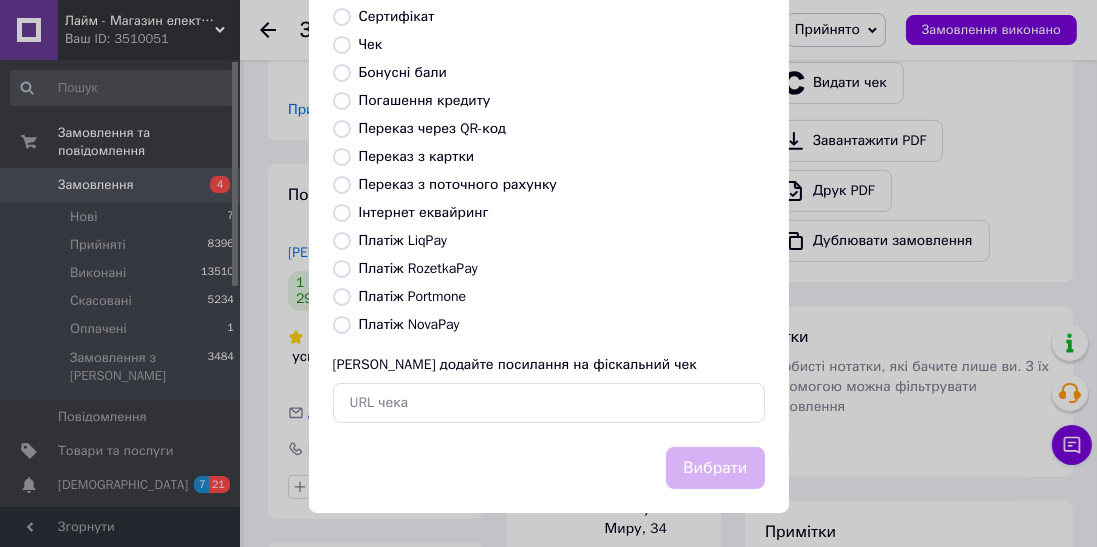 click on "[PERSON_NAME] додайте посилання на фіскальний чек" at bounding box center [515, 364] 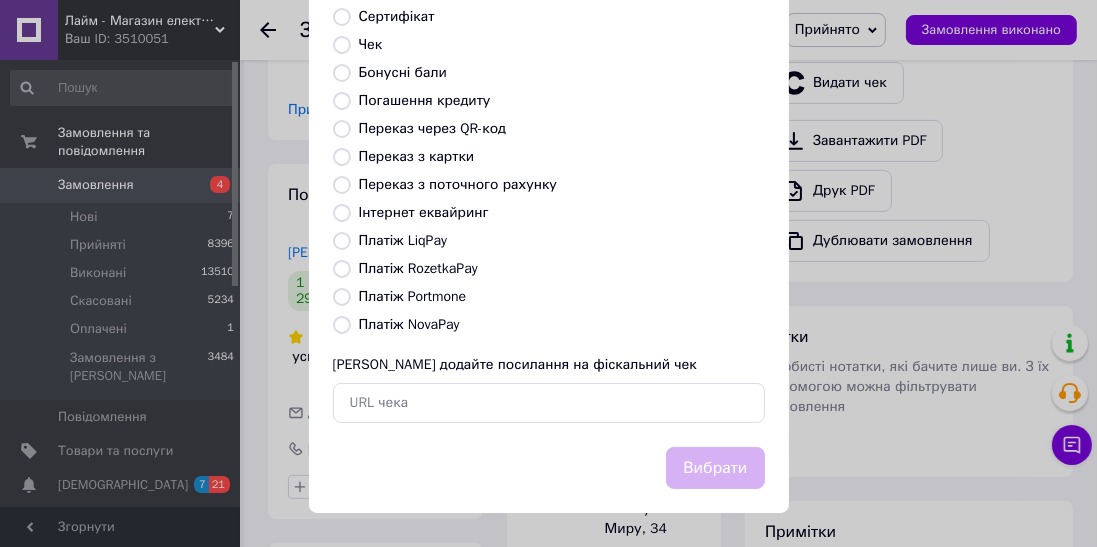 radio on "true" 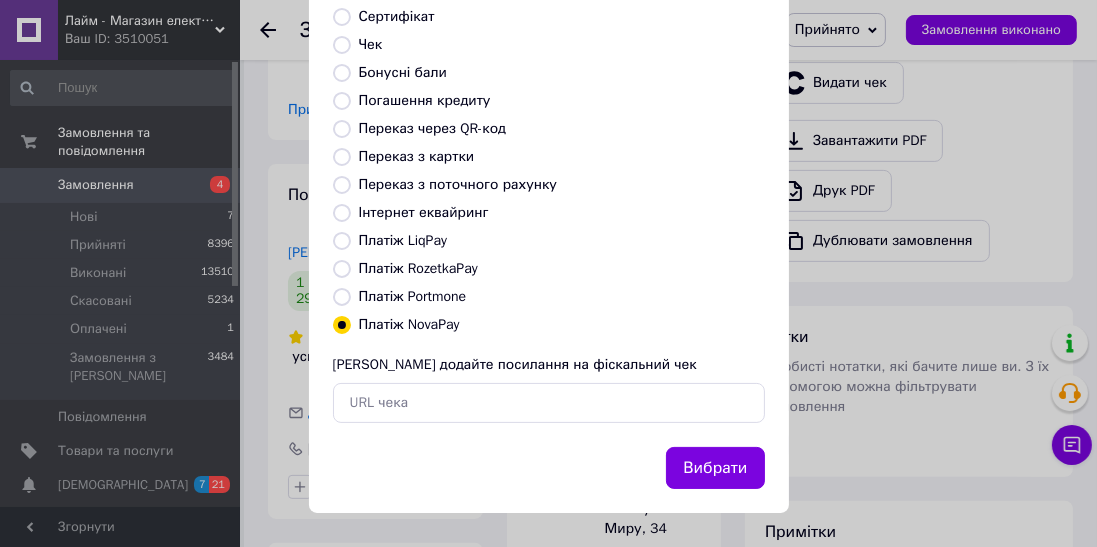 click on "Вибрати" at bounding box center (715, 468) 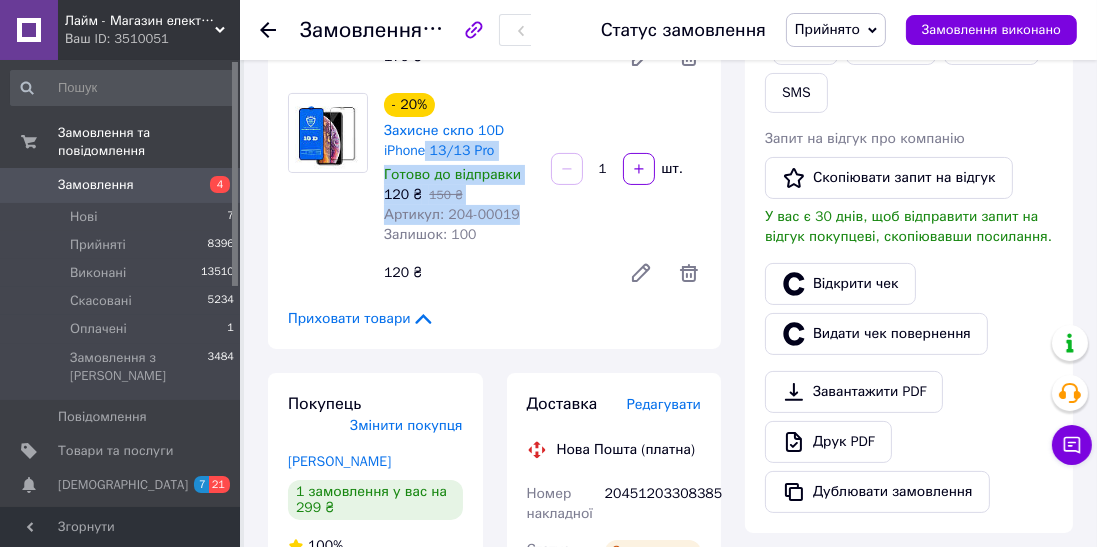 scroll, scrollTop: 396, scrollLeft: 0, axis: vertical 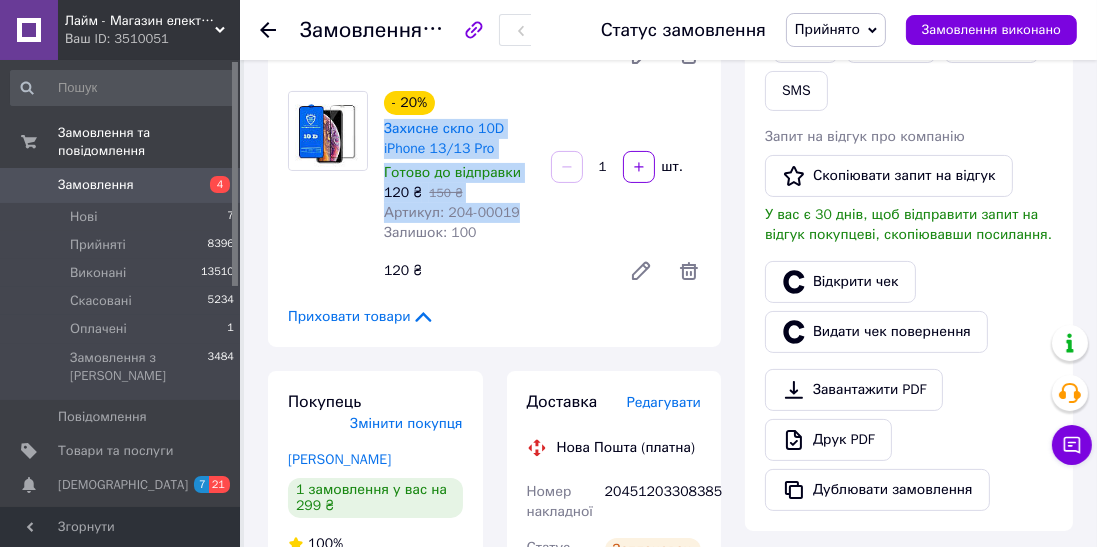 copy on "Захисне скло 10D iPhone 13/13 Pro Готово до відправки 120 ₴   150 ₴ Артикул: 204-00019" 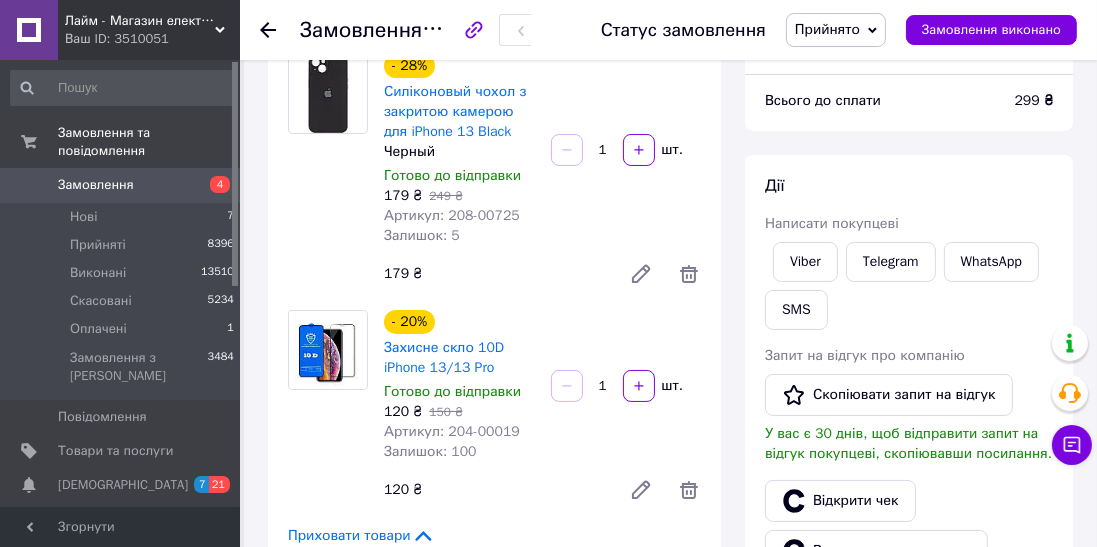 scroll, scrollTop: 159, scrollLeft: 0, axis: vertical 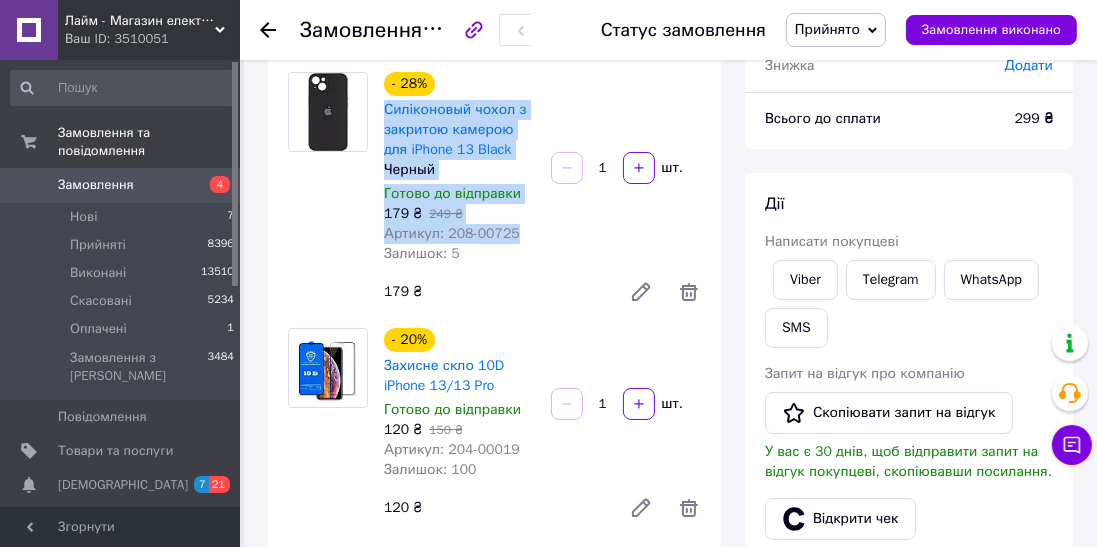 copy on "Силіконовый чохол з закритою камерою для iPhone 13 Black Черный Готово до відправки 179 ₴   249 ₴ Артикул: 208-00725" 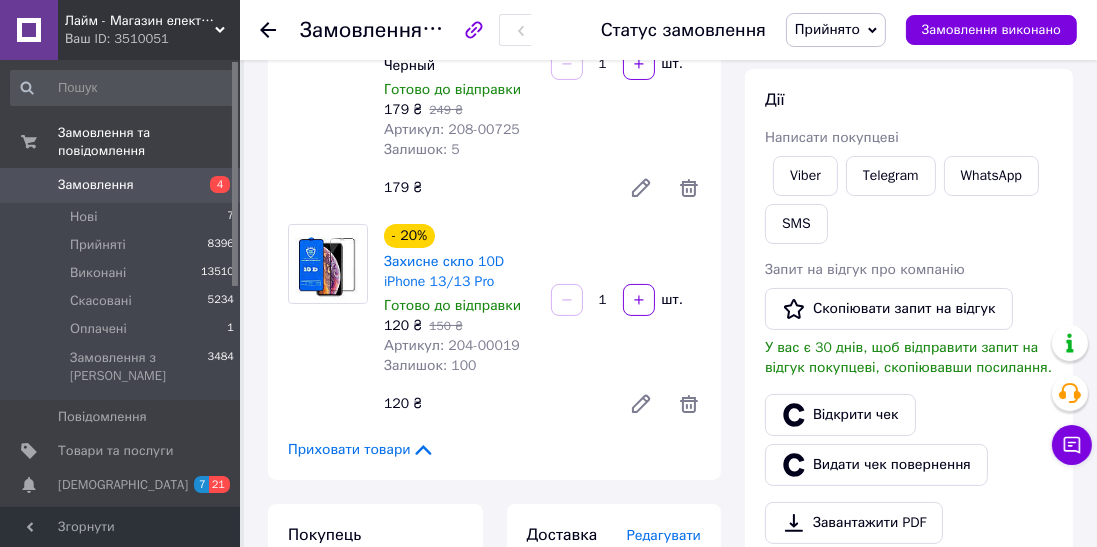 scroll, scrollTop: 0, scrollLeft: 0, axis: both 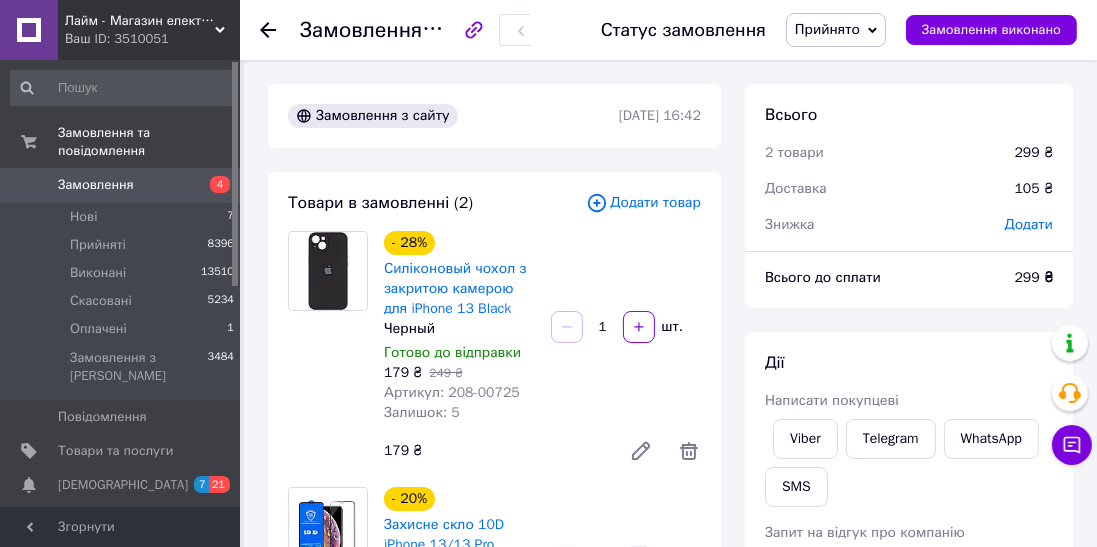 click 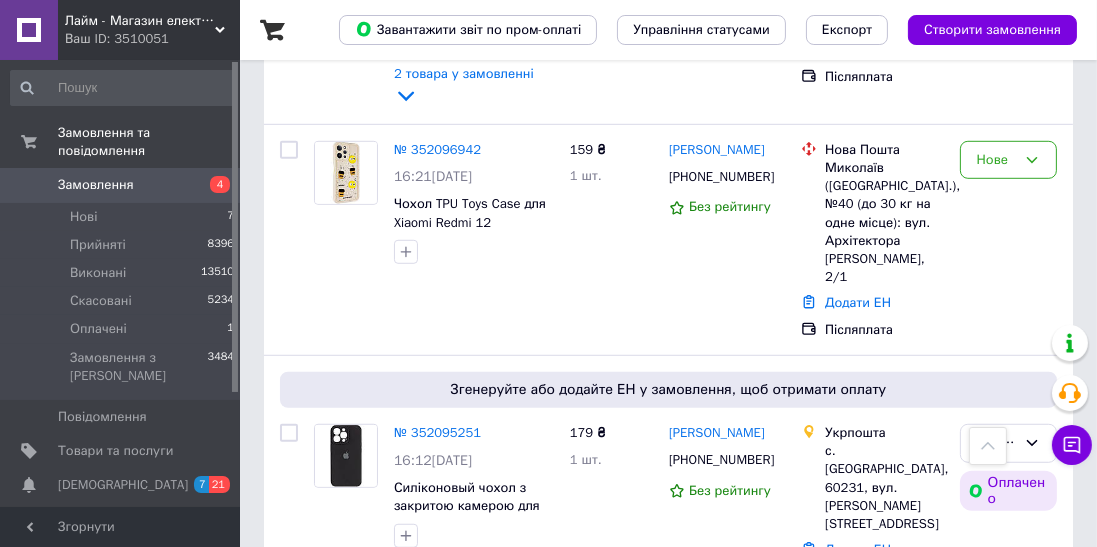 scroll, scrollTop: 1406, scrollLeft: 0, axis: vertical 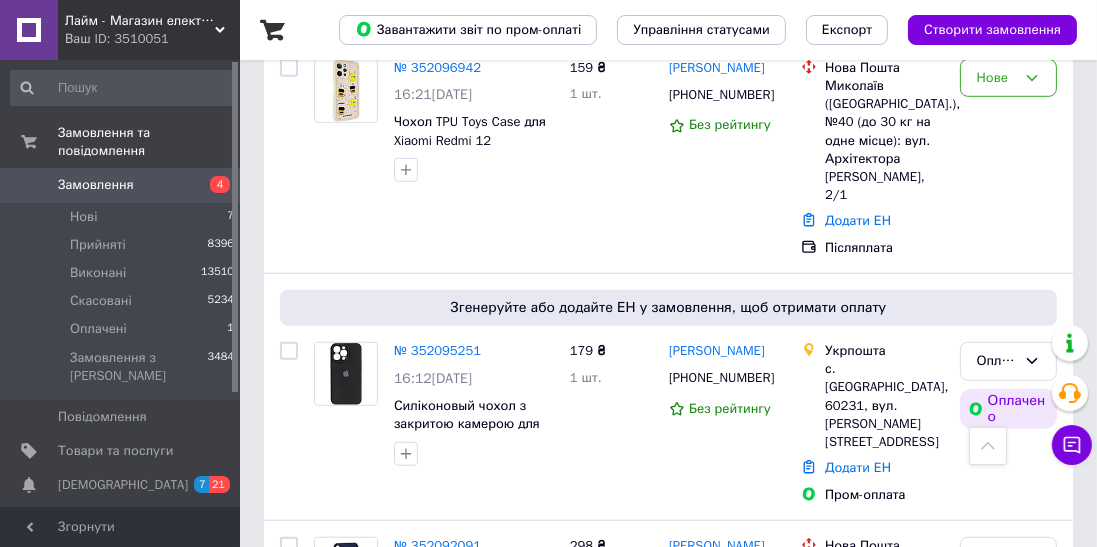 click on "Оплачено" at bounding box center (1008, 361) 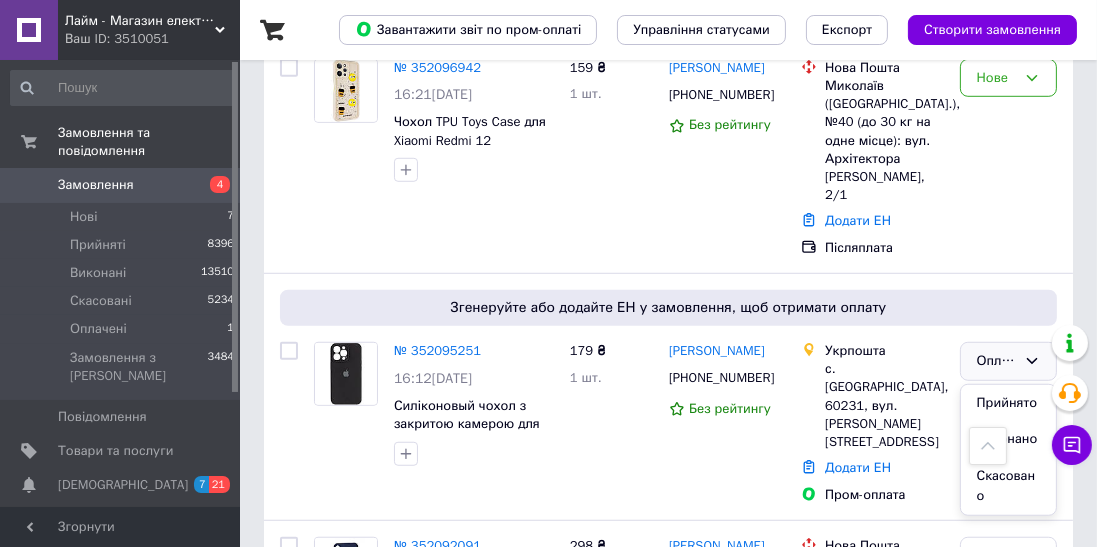 click on "Прийнято" at bounding box center [1008, 403] 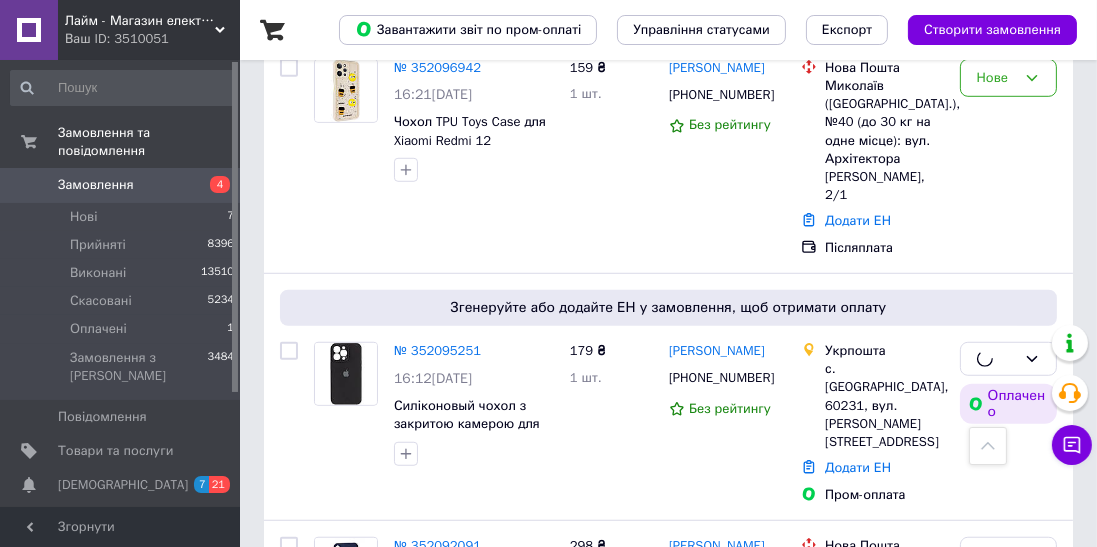click on "№ 352095251" at bounding box center (437, 350) 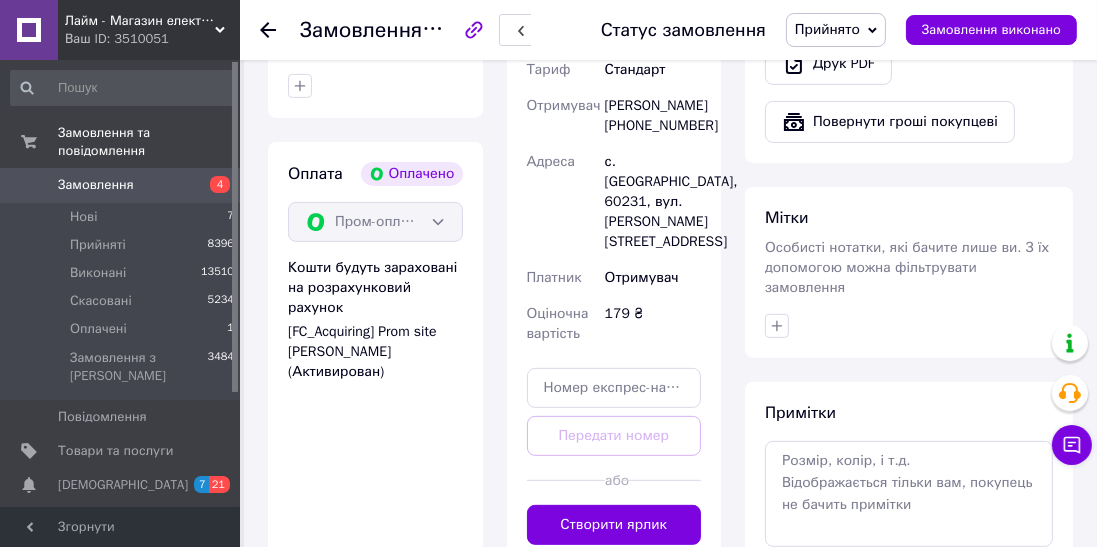 scroll, scrollTop: 898, scrollLeft: 0, axis: vertical 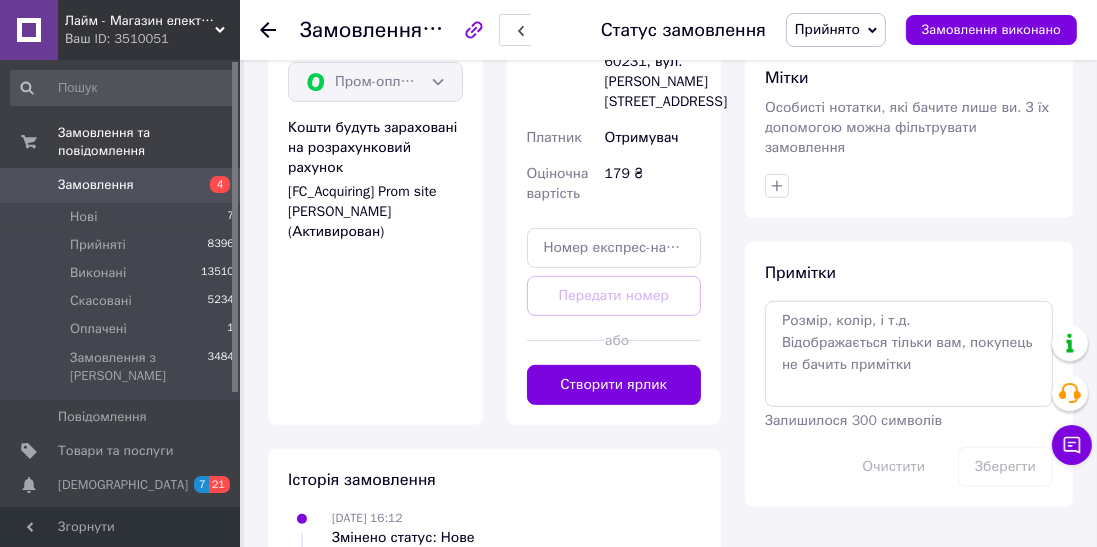 click on "Створити ярлик" at bounding box center (614, 385) 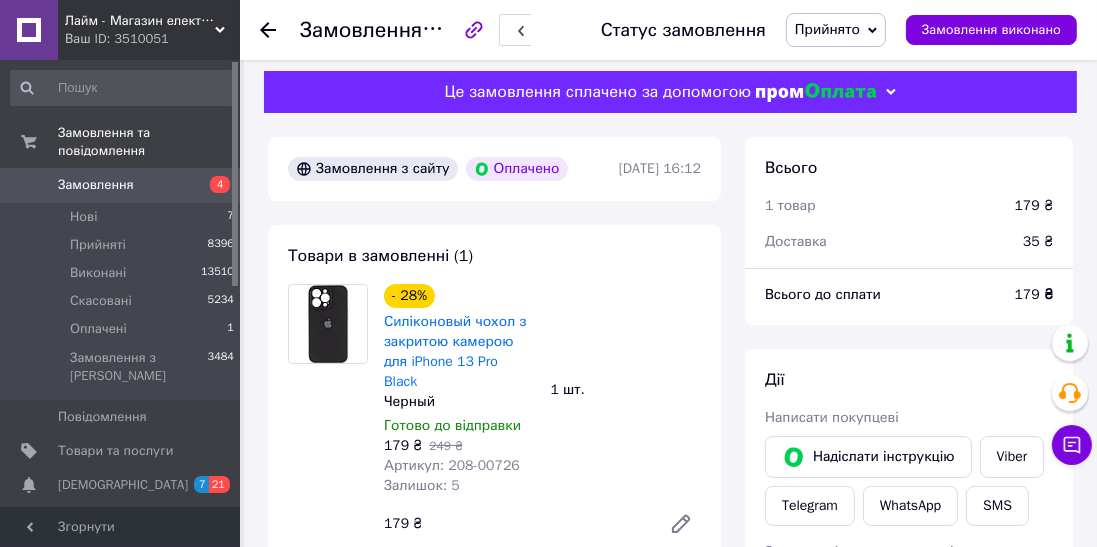 scroll, scrollTop: 0, scrollLeft: 0, axis: both 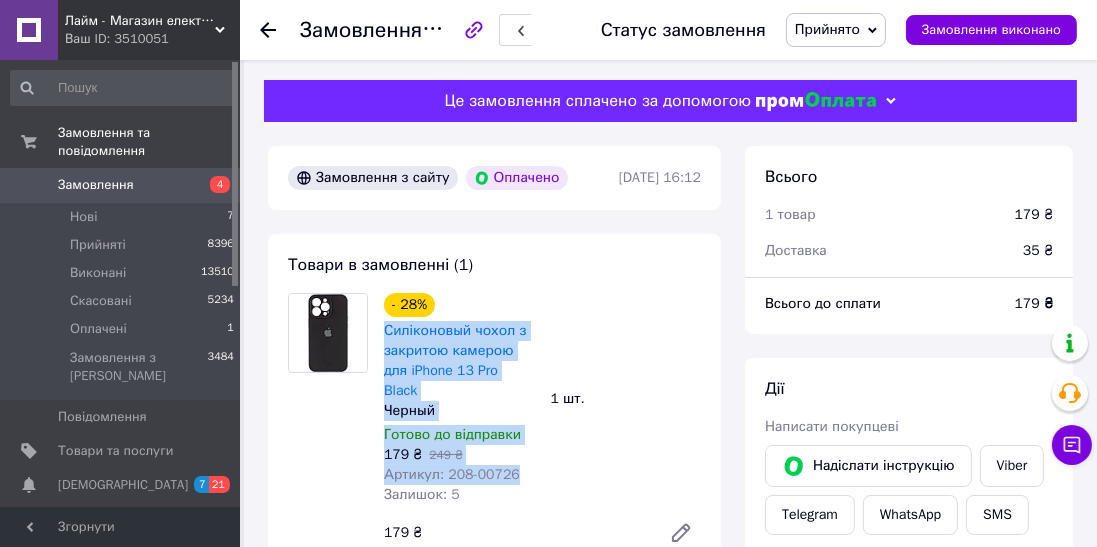 copy on "Силіконовый чохол з закритою камерою для iPhone 13 Pro Black Черный Готово до відправки 179 ₴   249 ₴ Артикул: 208-00726" 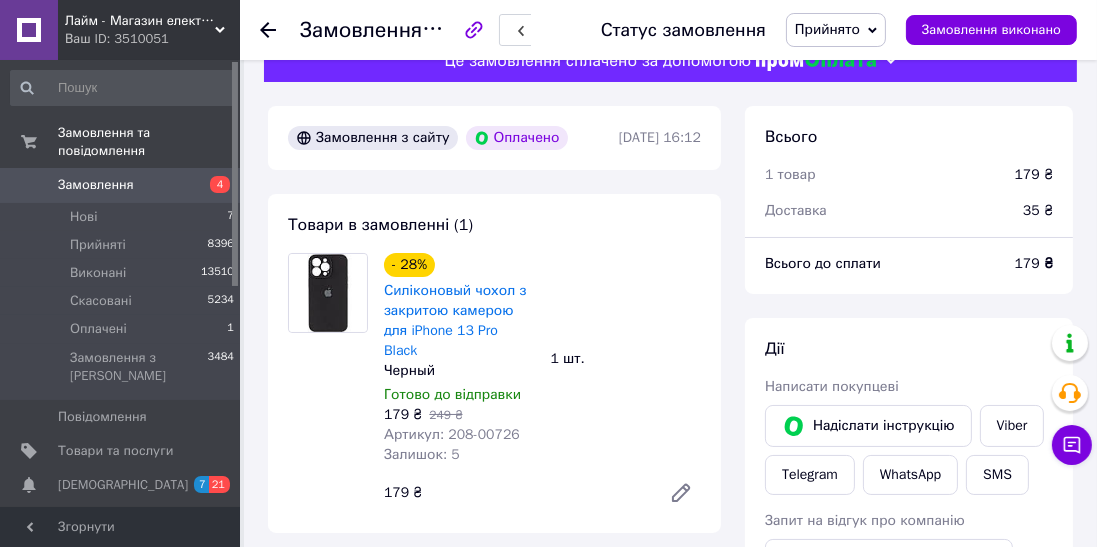 scroll, scrollTop: 178, scrollLeft: 0, axis: vertical 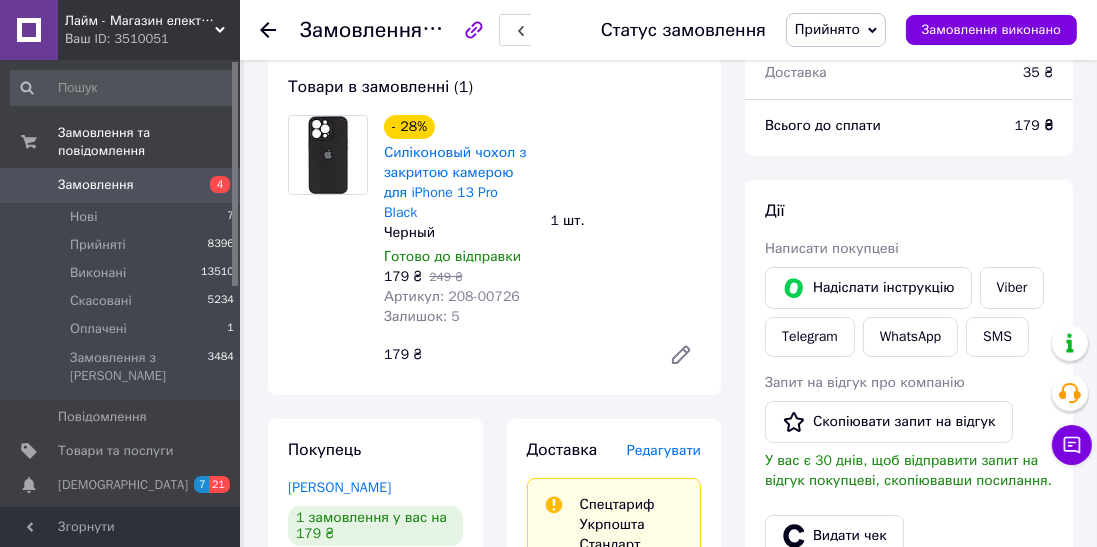 click on "SMS" at bounding box center (997, 337) 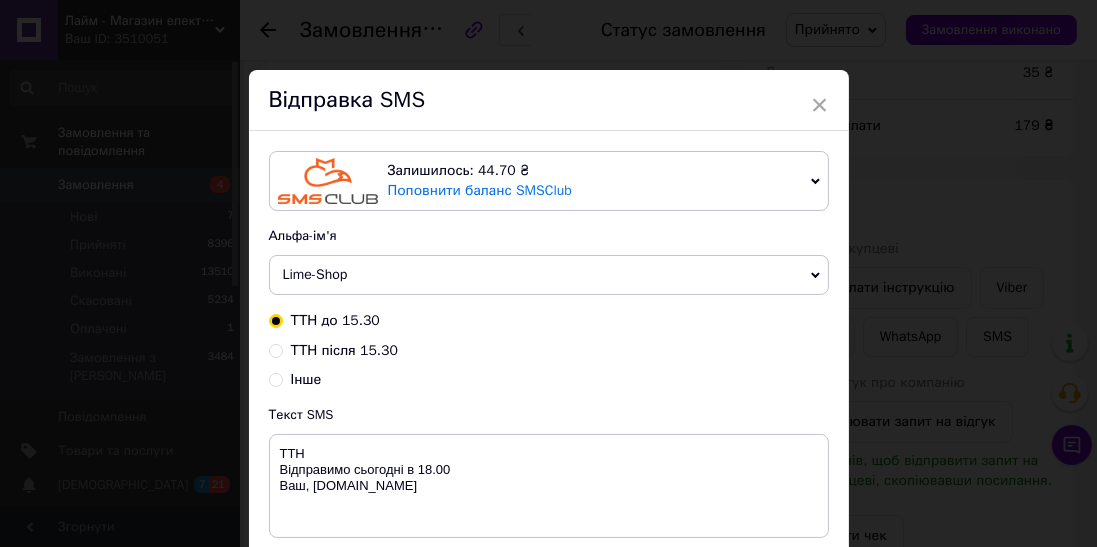 click on "ТТН після 15.30" at bounding box center (344, 350) 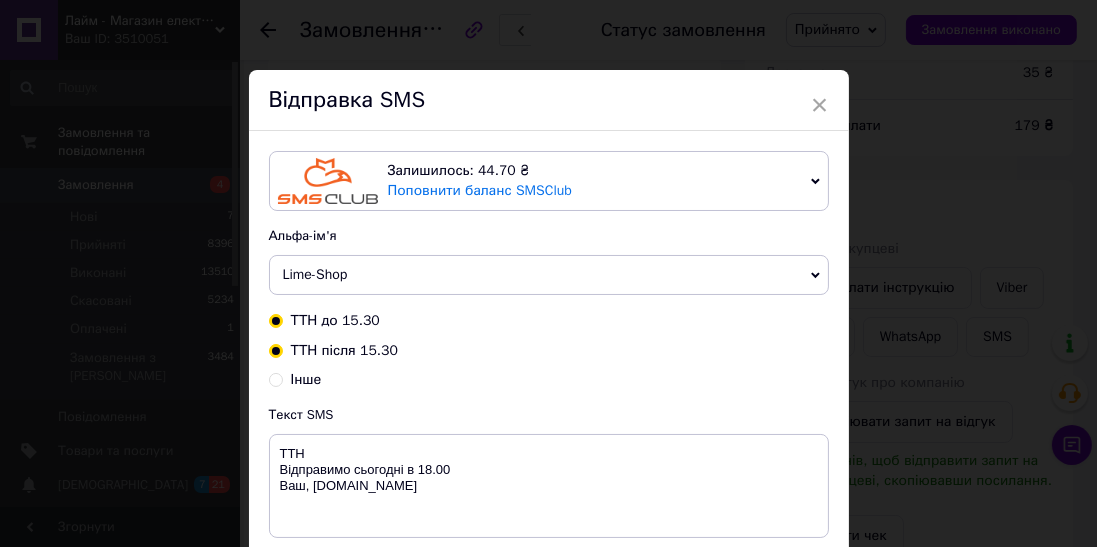 radio on "true" 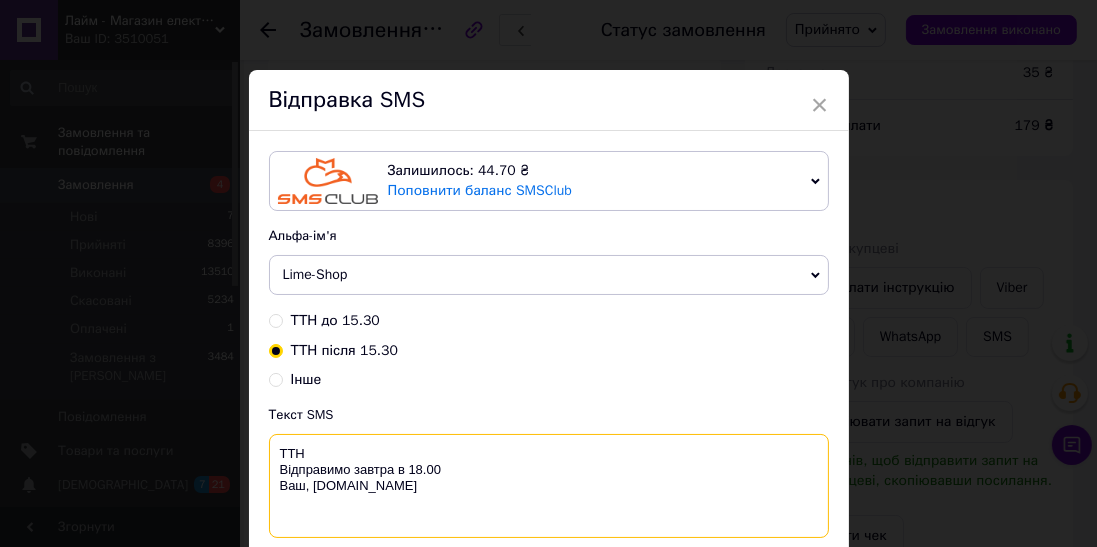 click on "ТТН
Відправимо завтра в 18.00
Ваш, [DOMAIN_NAME]" at bounding box center [549, 486] 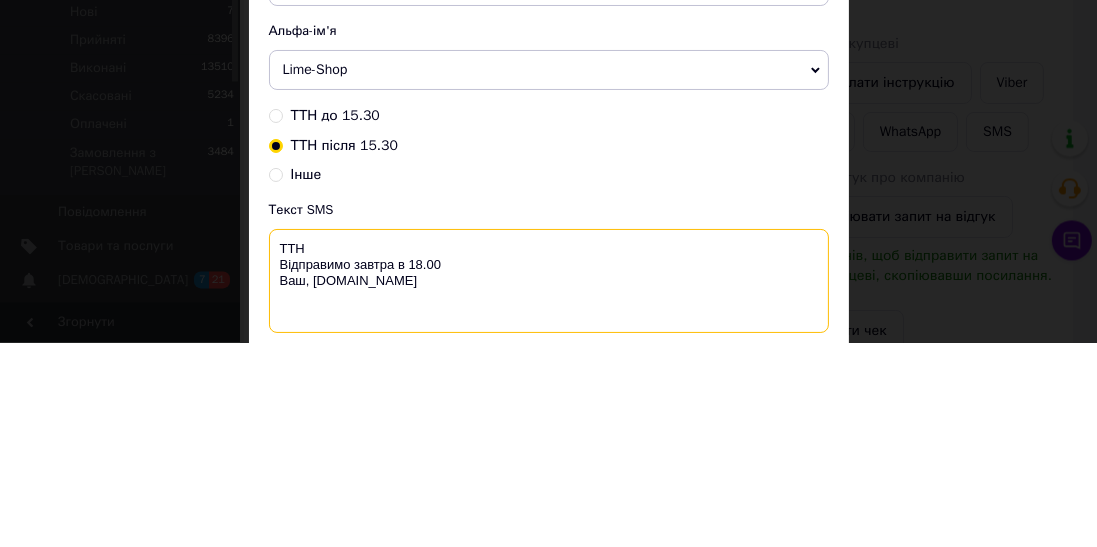 scroll, scrollTop: 178, scrollLeft: 0, axis: vertical 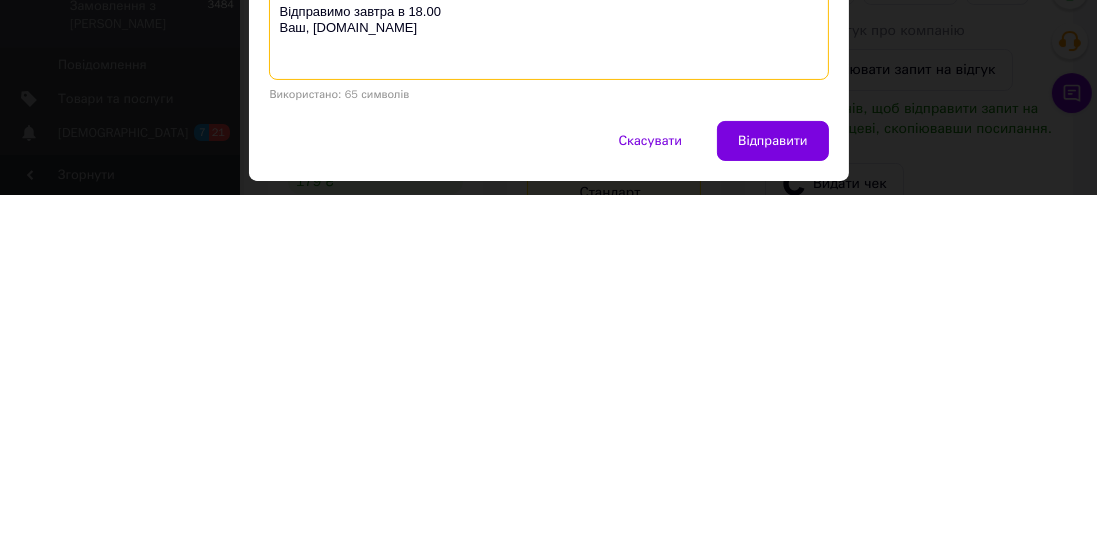type on "ТТН 0504839727630
Відправимо завтра в 18.00
Ваш, [DOMAIN_NAME]" 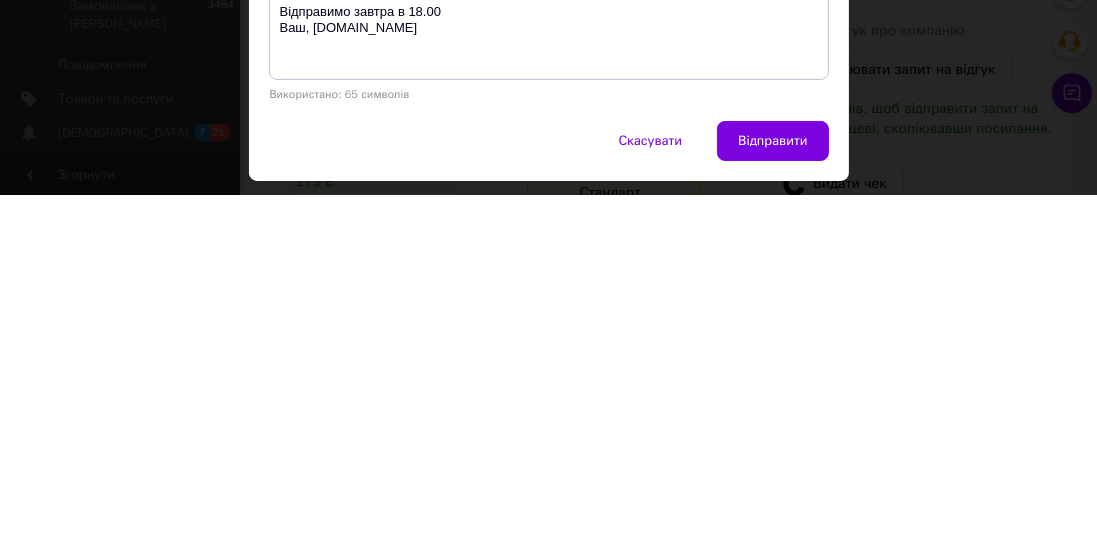 click on "Відправити" at bounding box center (772, 493) 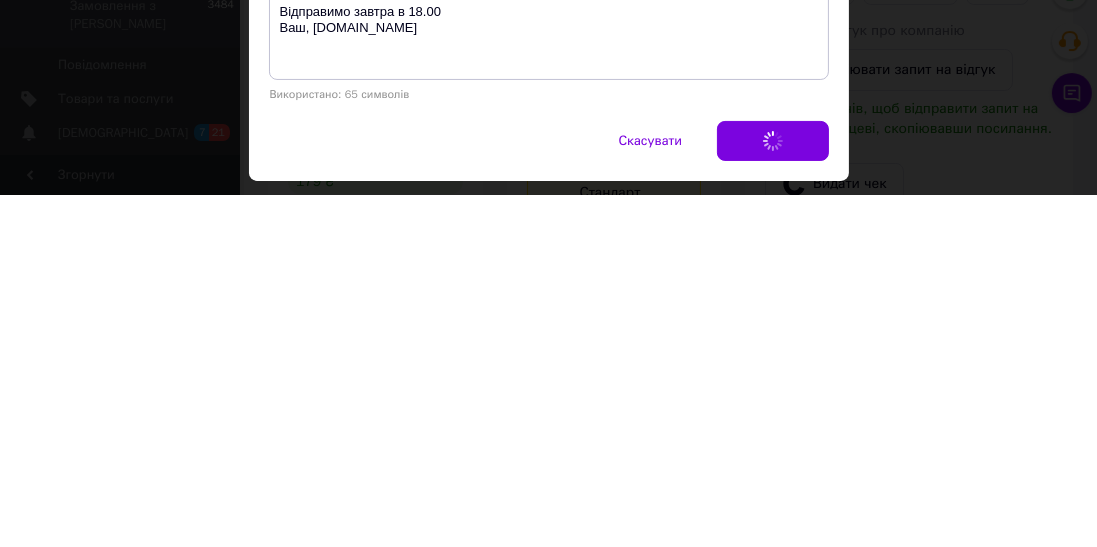 scroll, scrollTop: 178, scrollLeft: 0, axis: vertical 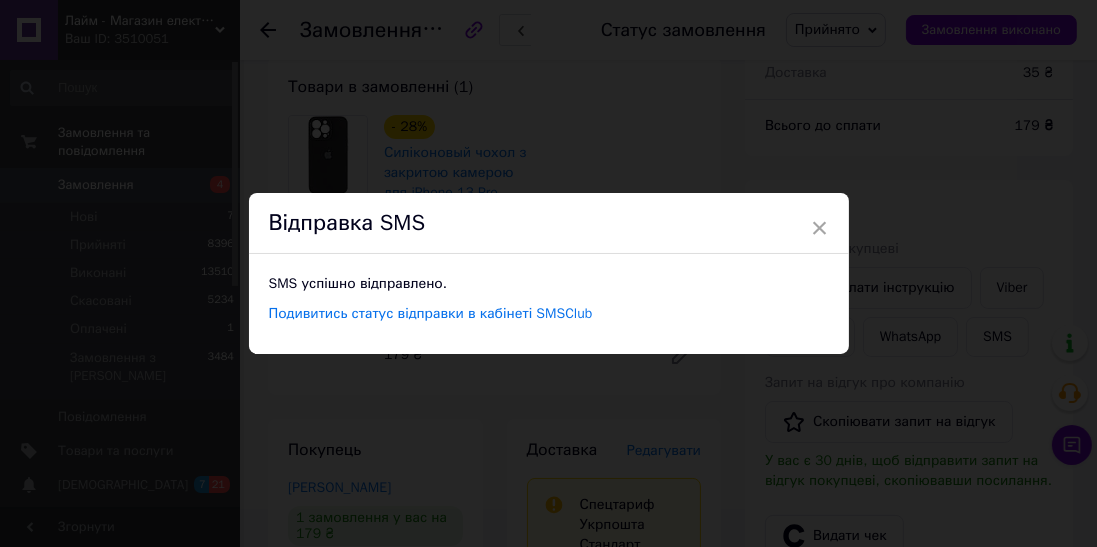 click on "× Відправка SMS SMS успішно відправлено. Подивитись статус відправки в кабінеті SMSClub" at bounding box center [548, 273] 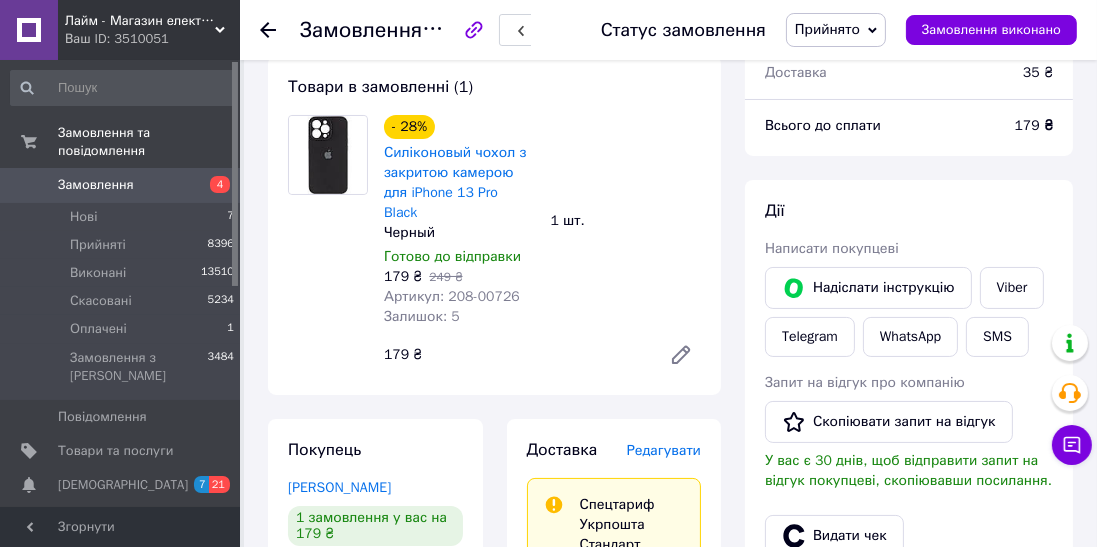 click 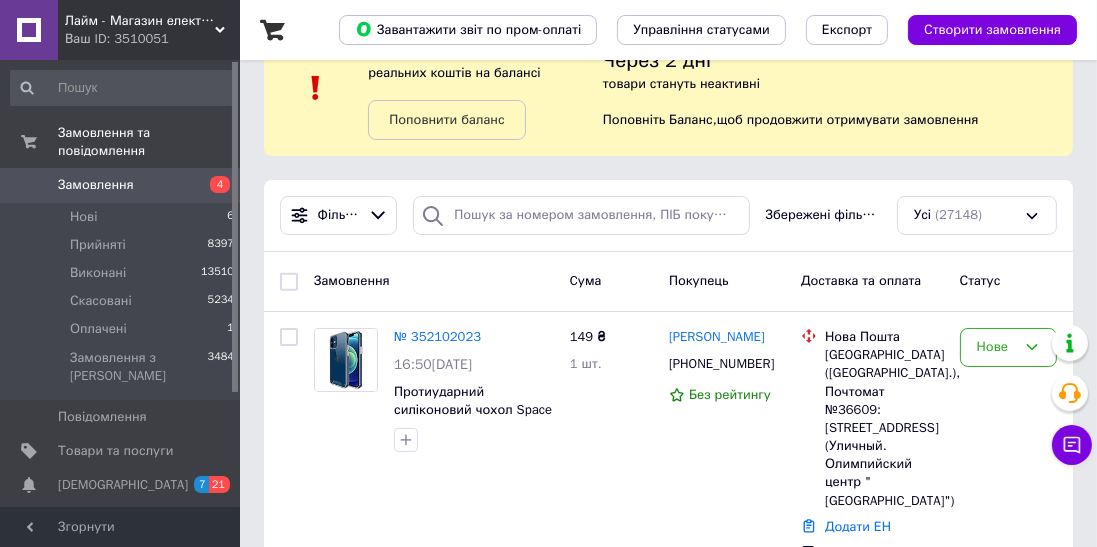 scroll, scrollTop: 60, scrollLeft: 0, axis: vertical 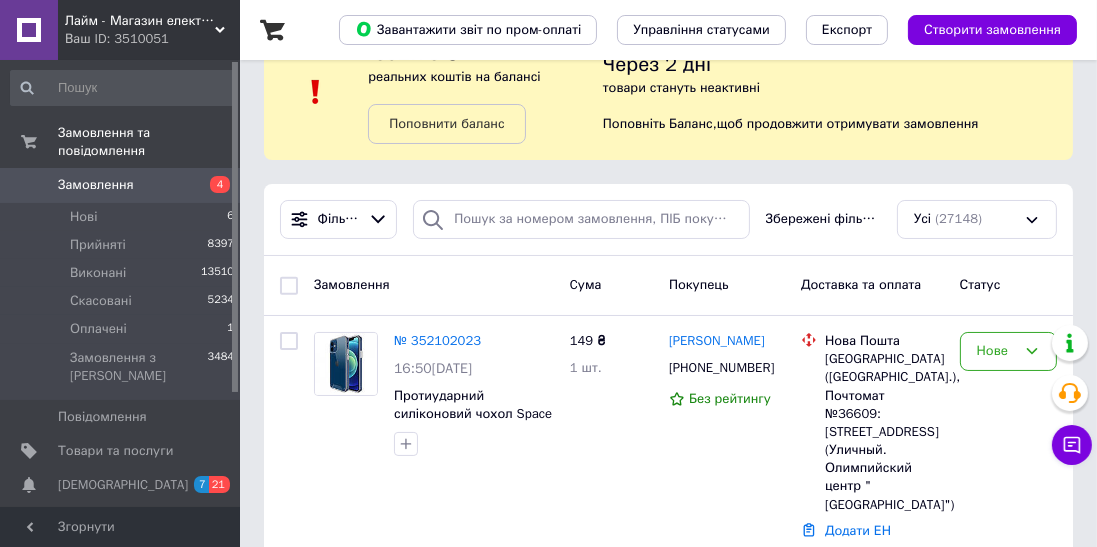 click on "16:50[DATE]" at bounding box center (433, 368) 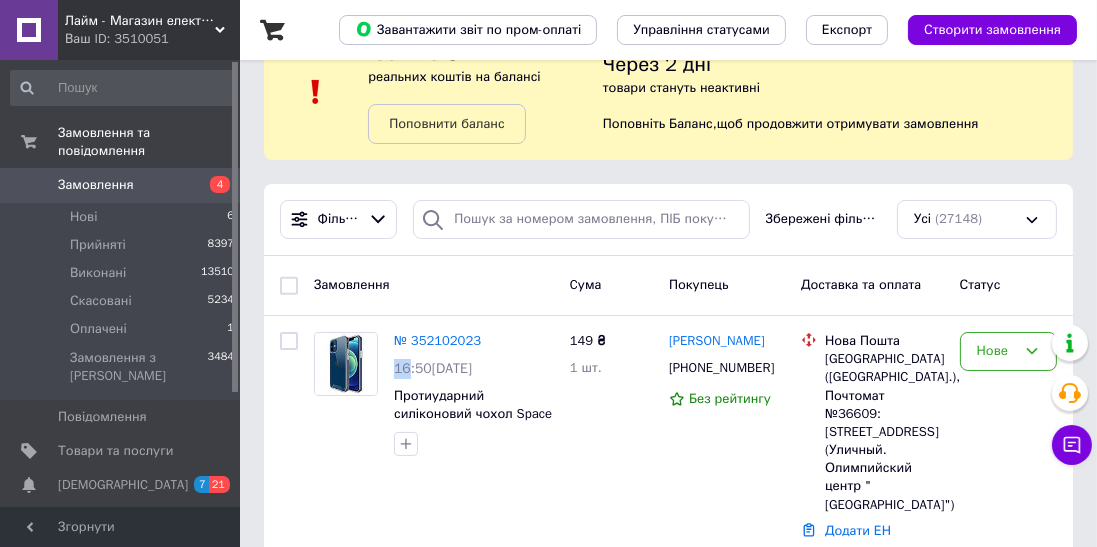 click on "16:50[DATE]" at bounding box center (474, 369) 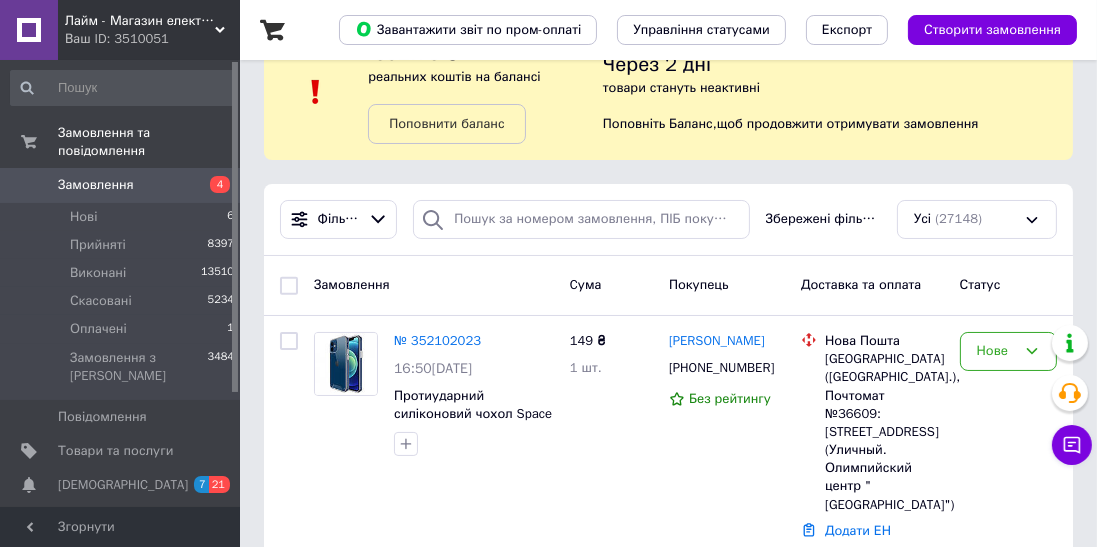 click on "№ 352102023" at bounding box center [437, 340] 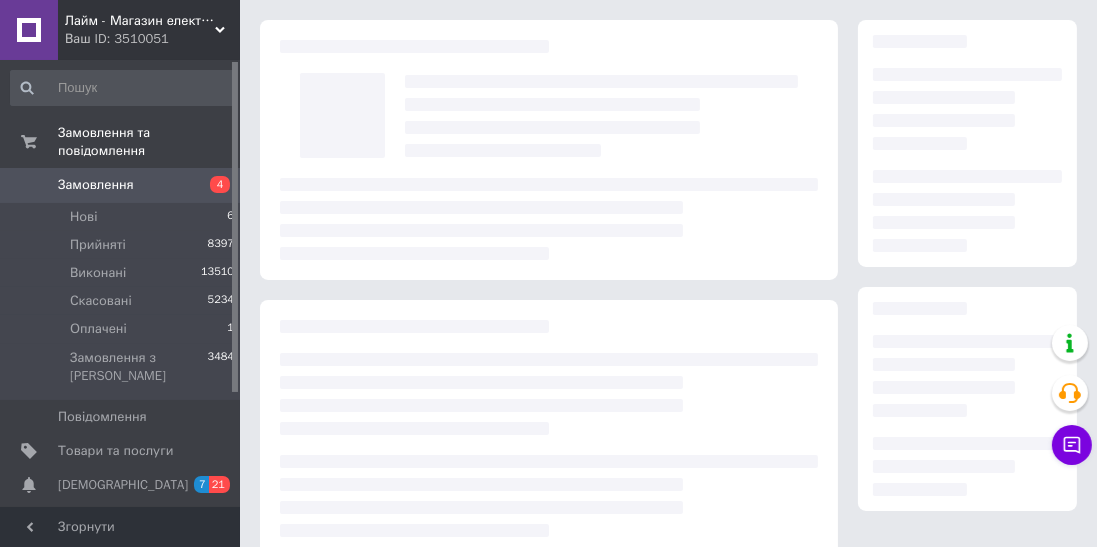 scroll, scrollTop: 0, scrollLeft: 0, axis: both 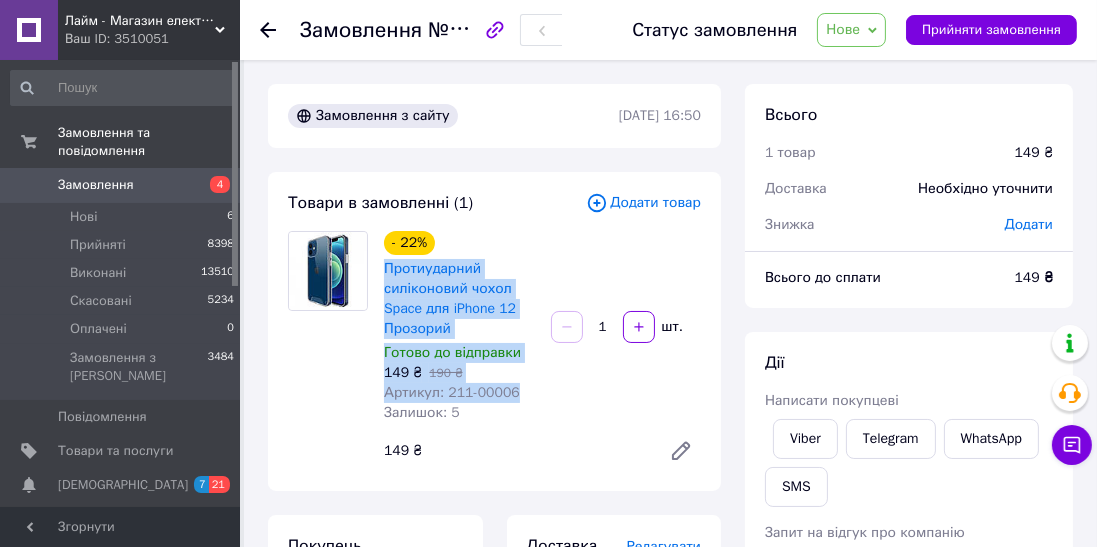 copy on "Протиударний силіконовий чохол Space для iPhone 12 Прозорий Готово до відправки 149 ₴   190 ₴ Артикул: 211-00006" 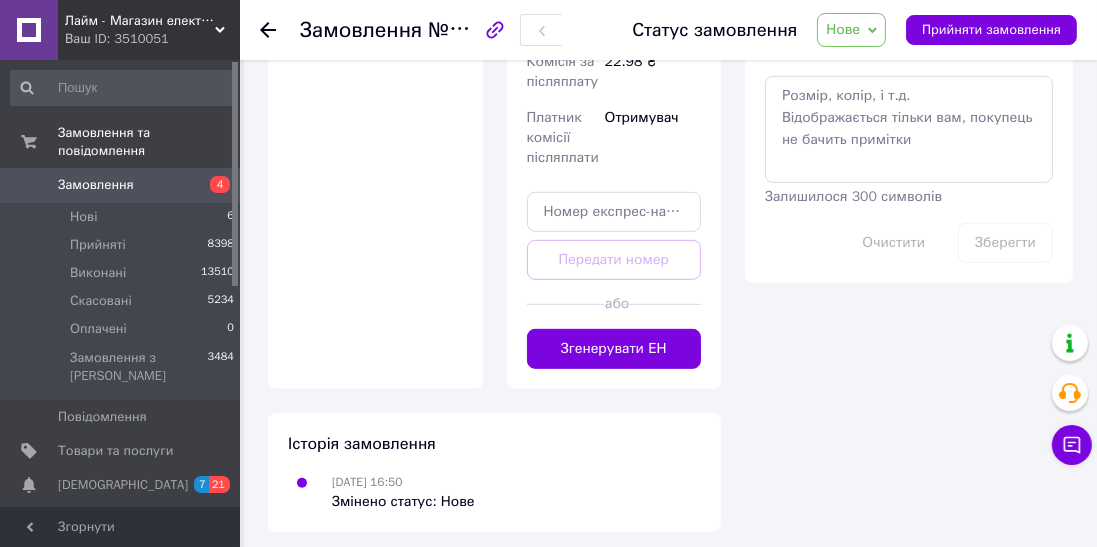 scroll, scrollTop: 1111, scrollLeft: 0, axis: vertical 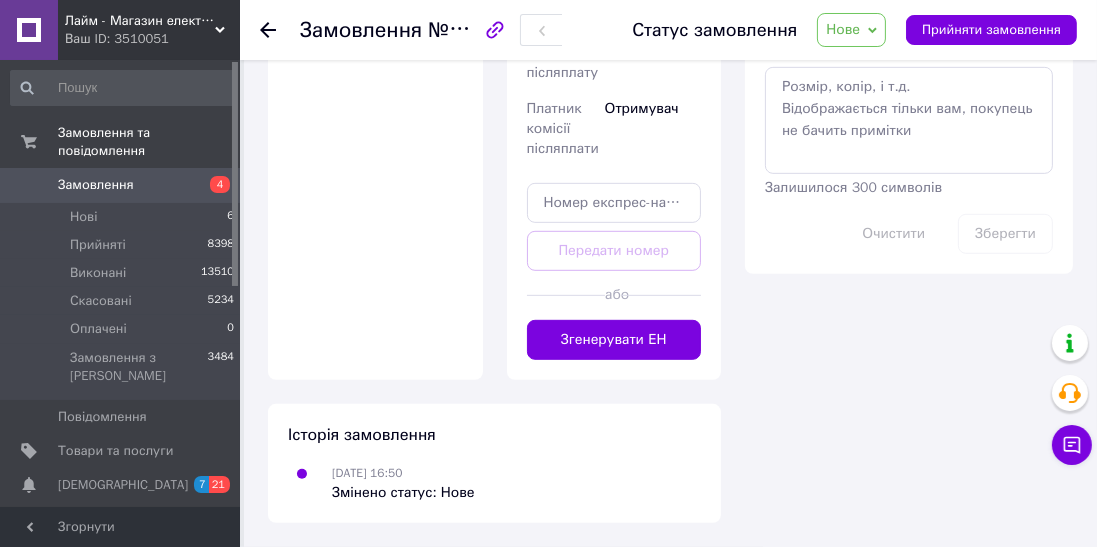 click on "Згенерувати ЕН" at bounding box center (614, 340) 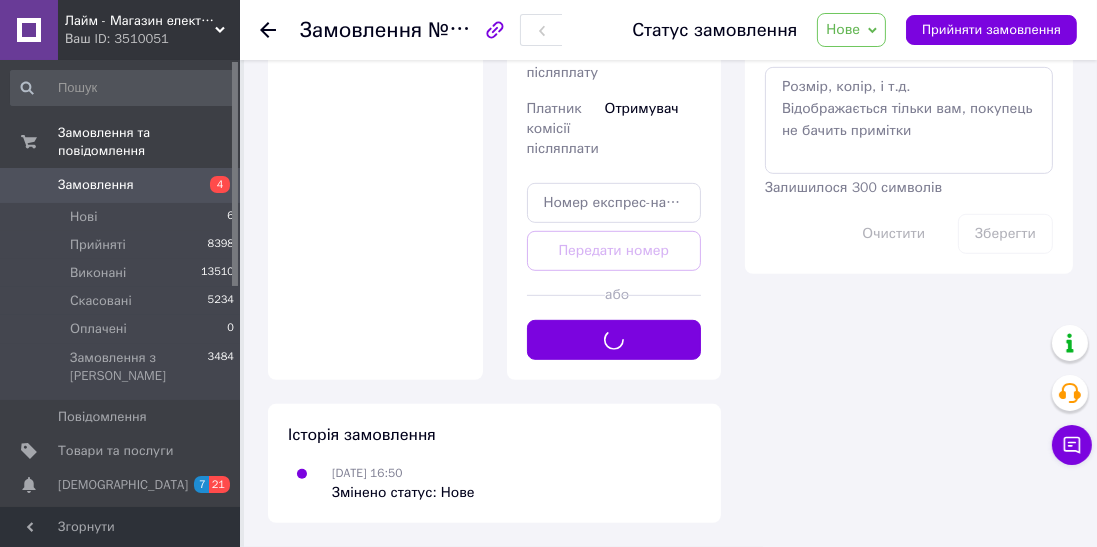 click on "Нове" at bounding box center [843, 29] 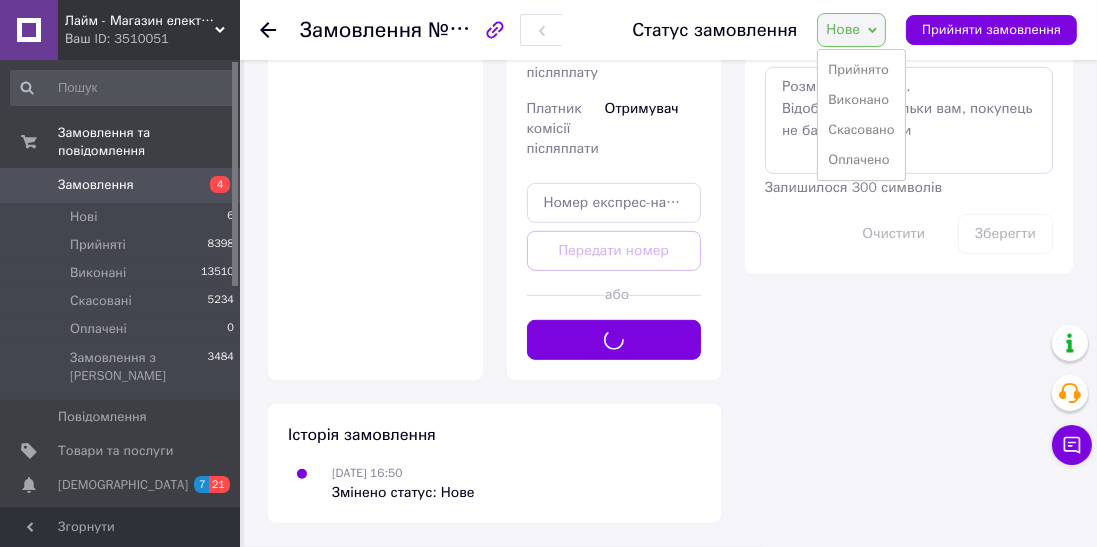 click on "Прийнято" at bounding box center [861, 70] 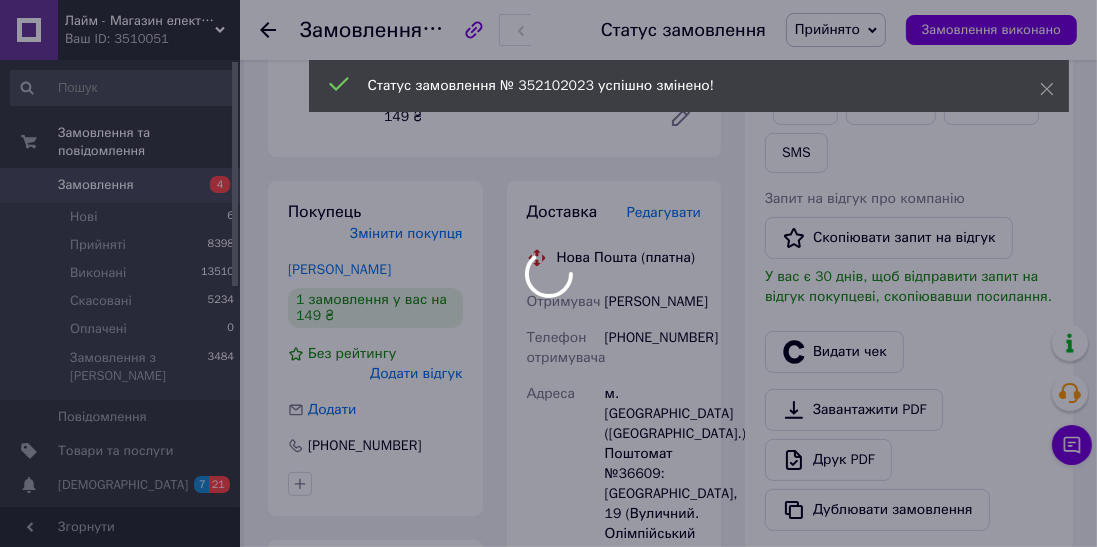 scroll, scrollTop: 334, scrollLeft: 0, axis: vertical 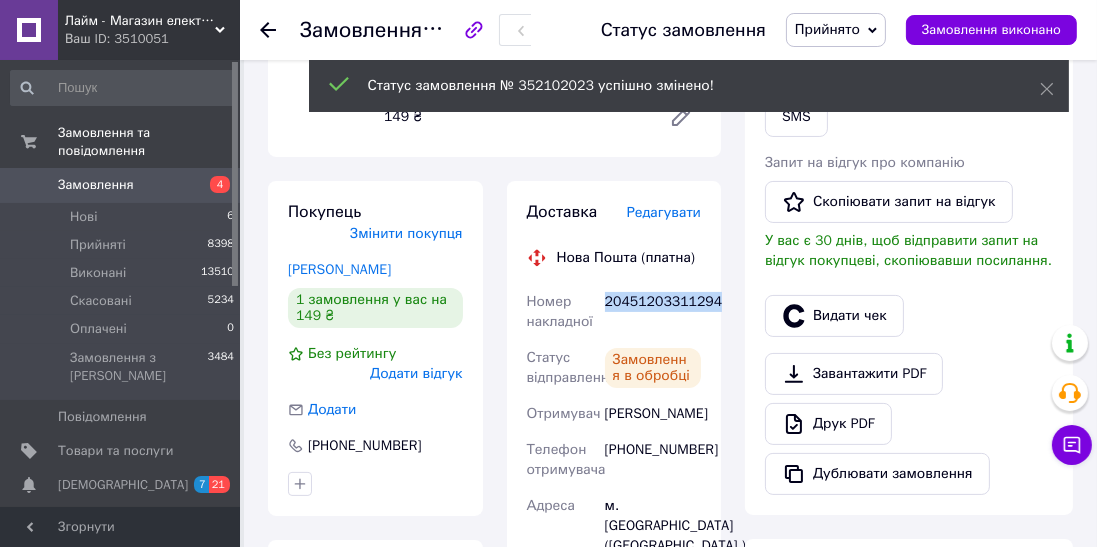 copy on "20451203311294" 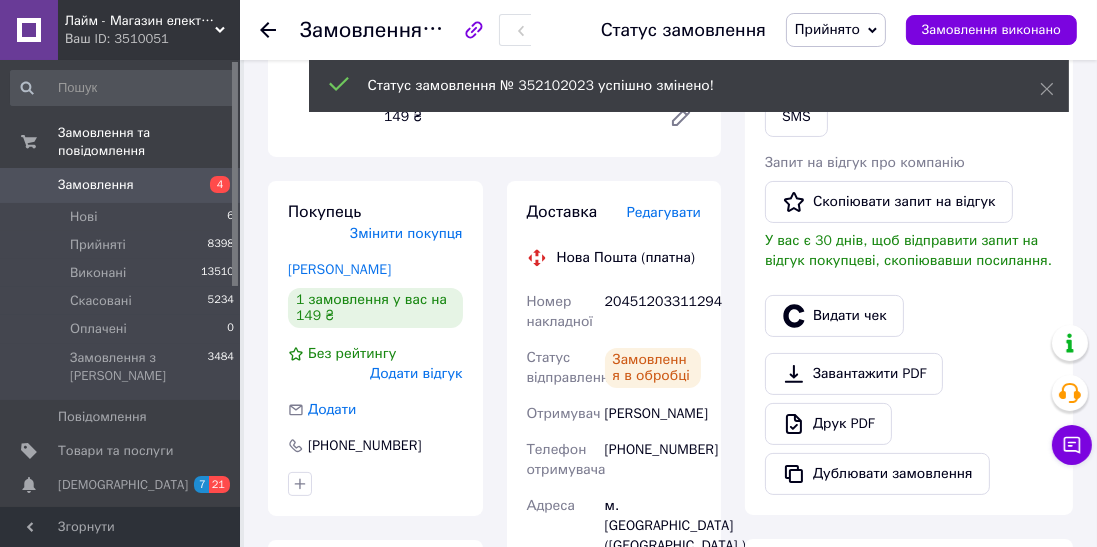 click on "SMS" at bounding box center [796, 117] 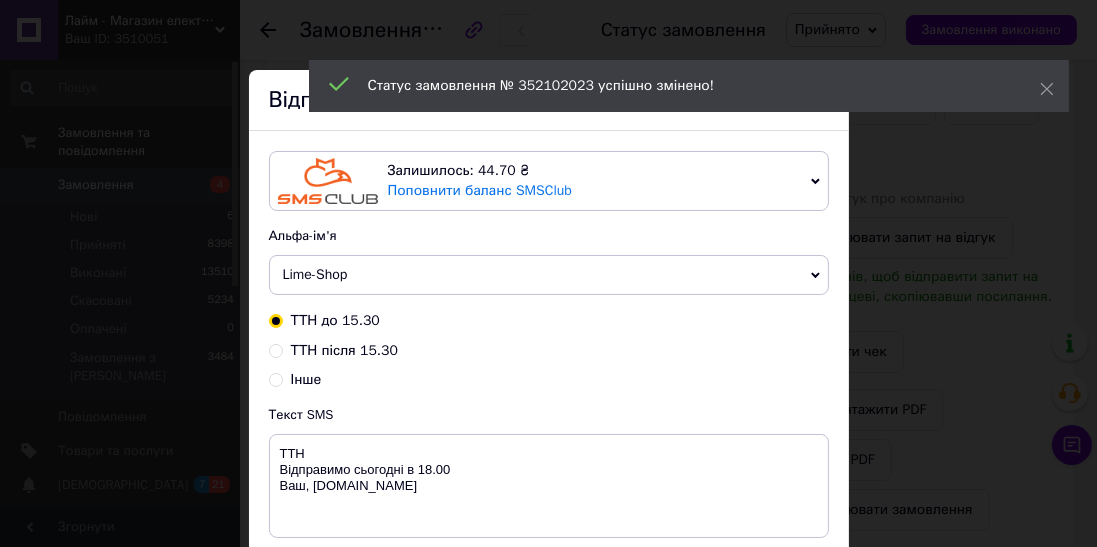click on "ТТН після 15.30" at bounding box center (344, 350) 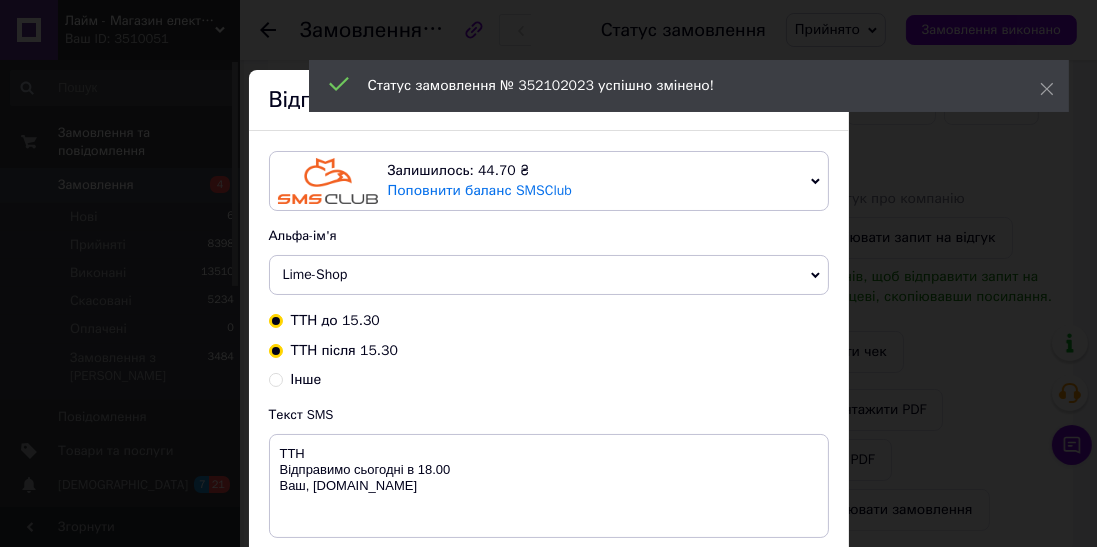 radio on "true" 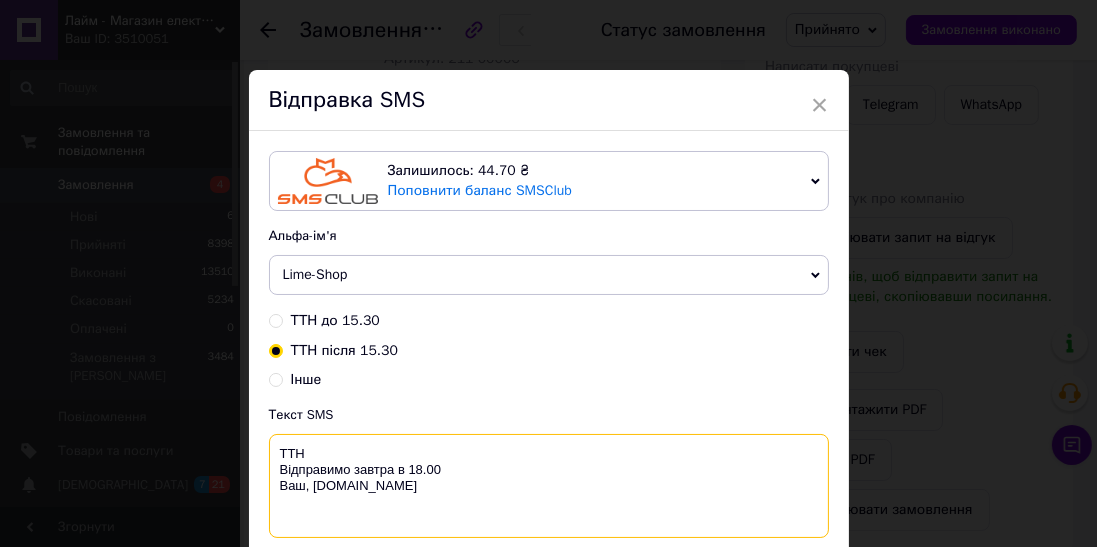click on "ТТН
Відправимо завтра в 18.00
Ваш, [DOMAIN_NAME]" at bounding box center [549, 486] 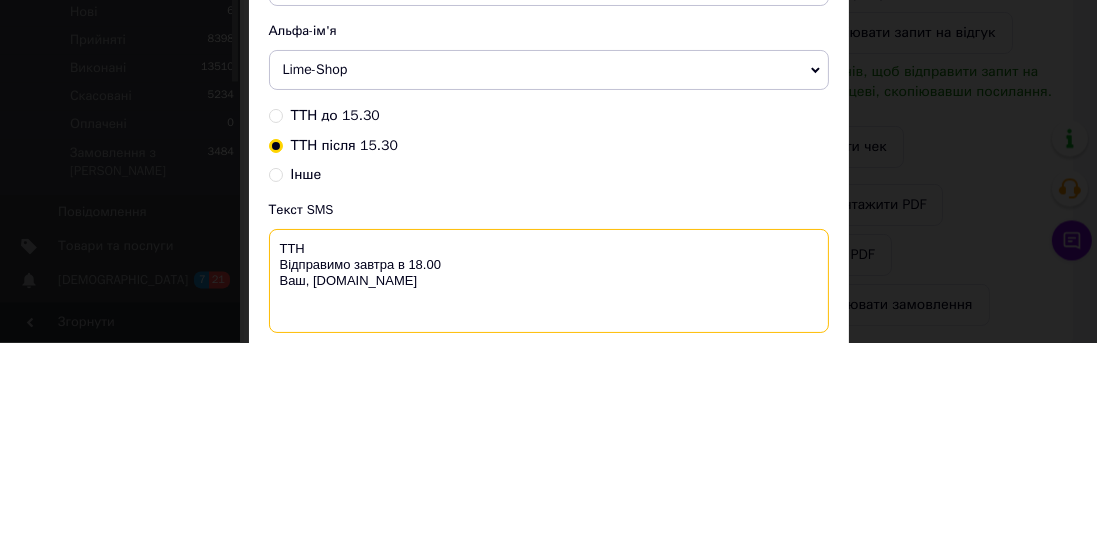 scroll, scrollTop: 334, scrollLeft: 0, axis: vertical 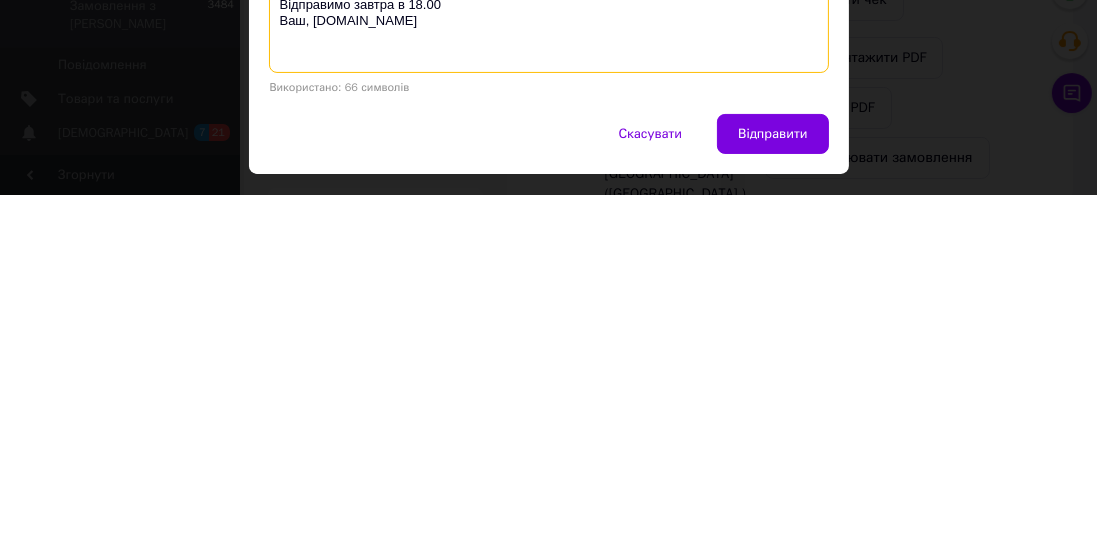 type on "ТТН 20451203311294
Відправимо завтра в 18.00
Ваш, [DOMAIN_NAME]" 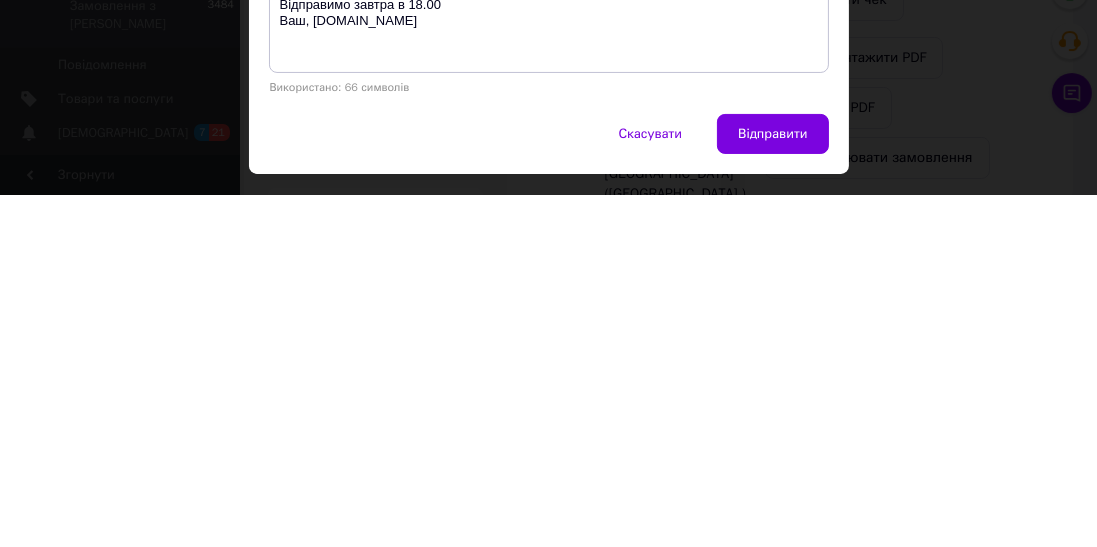 click on "Відправити" at bounding box center [772, 486] 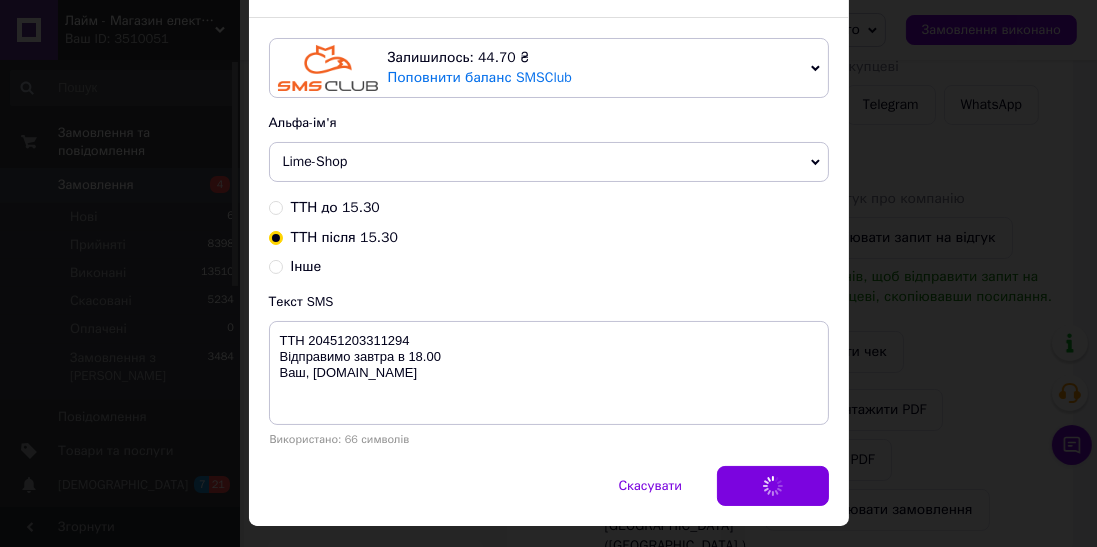 scroll, scrollTop: 0, scrollLeft: 0, axis: both 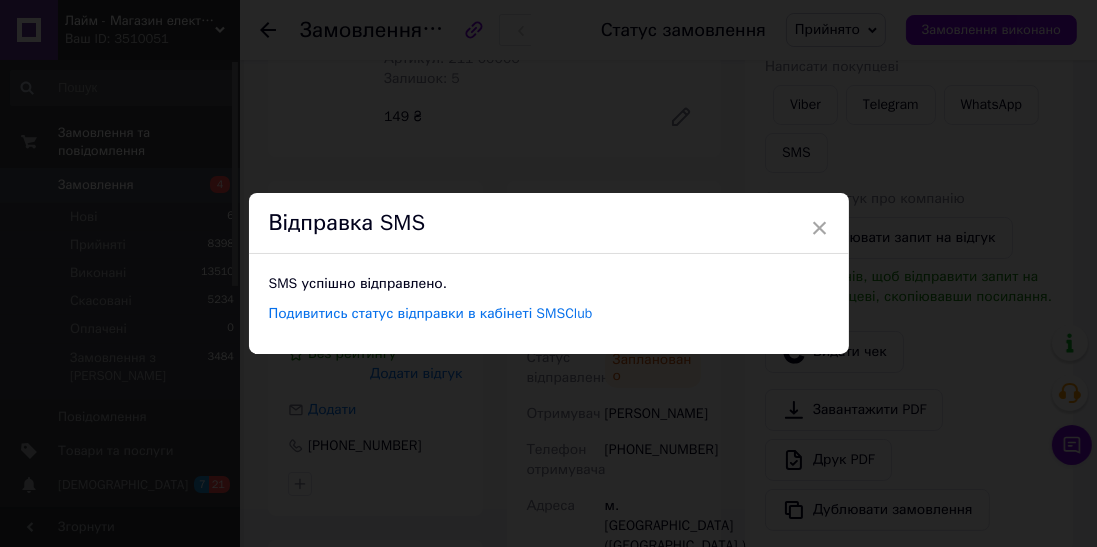 click on "× Відправка SMS SMS успішно відправлено. Подивитись статус відправки в кабінеті SMSClub" at bounding box center (548, 273) 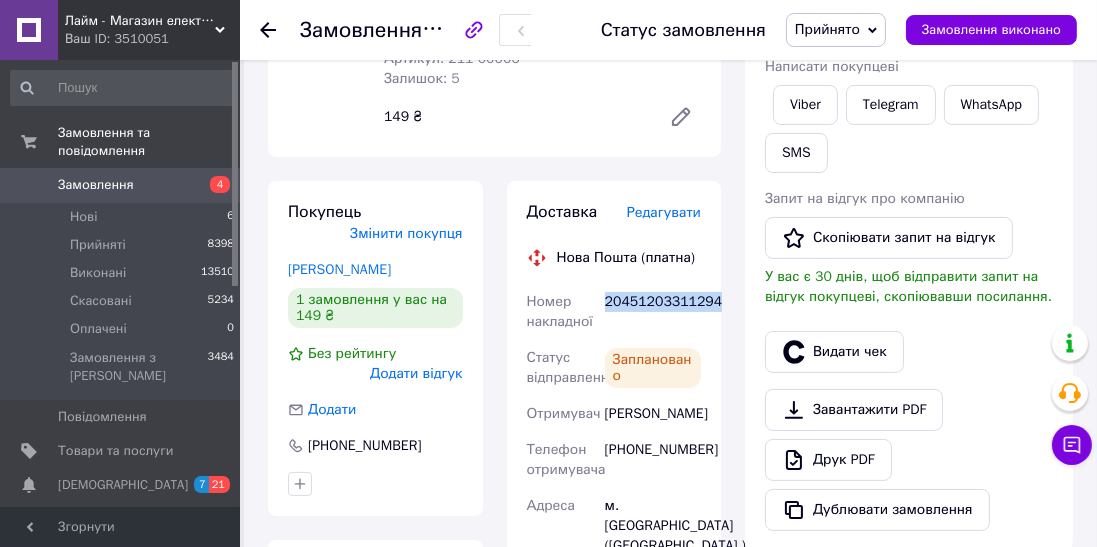 copy on "20451203311294" 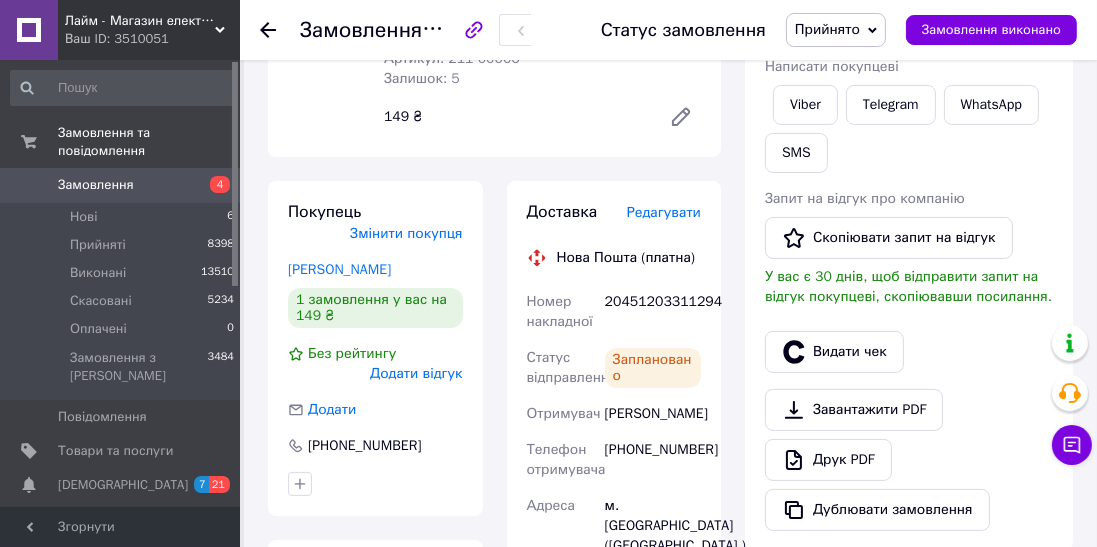 click on "Видати чек" at bounding box center [834, 352] 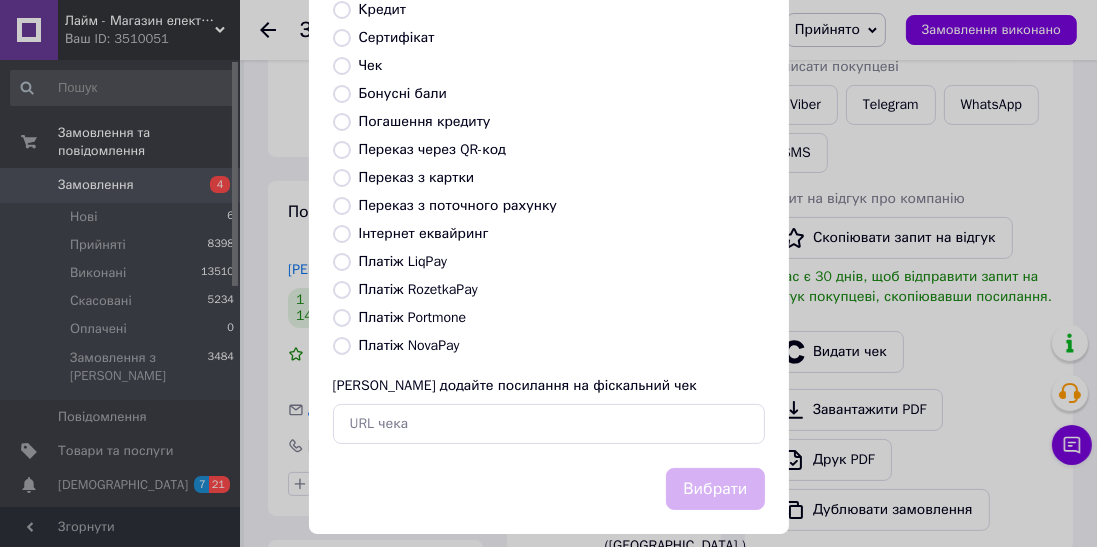 scroll, scrollTop: 310, scrollLeft: 0, axis: vertical 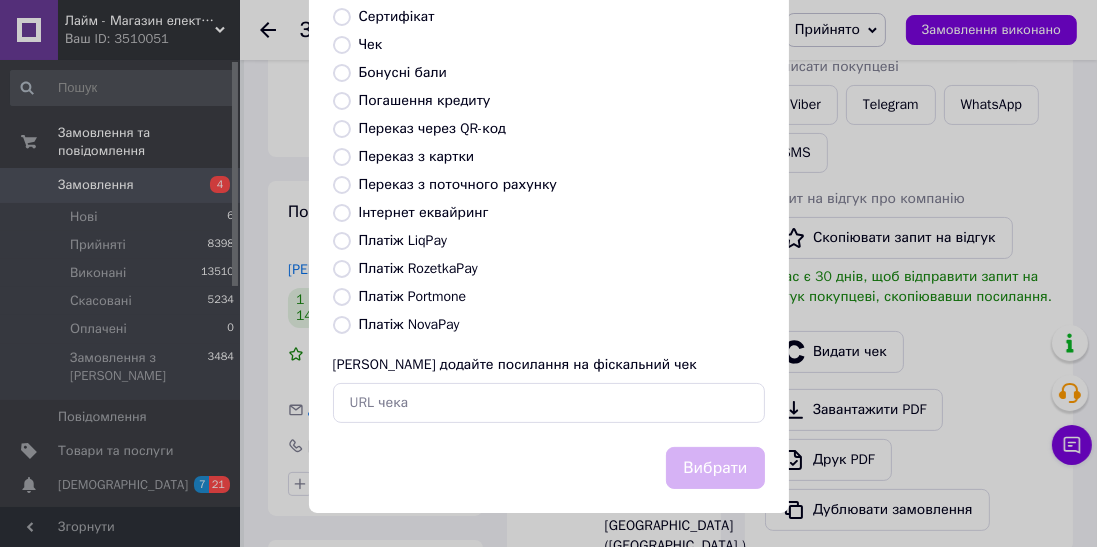 click on "[PERSON_NAME] додайте посилання на фіскальний чек" at bounding box center (515, 364) 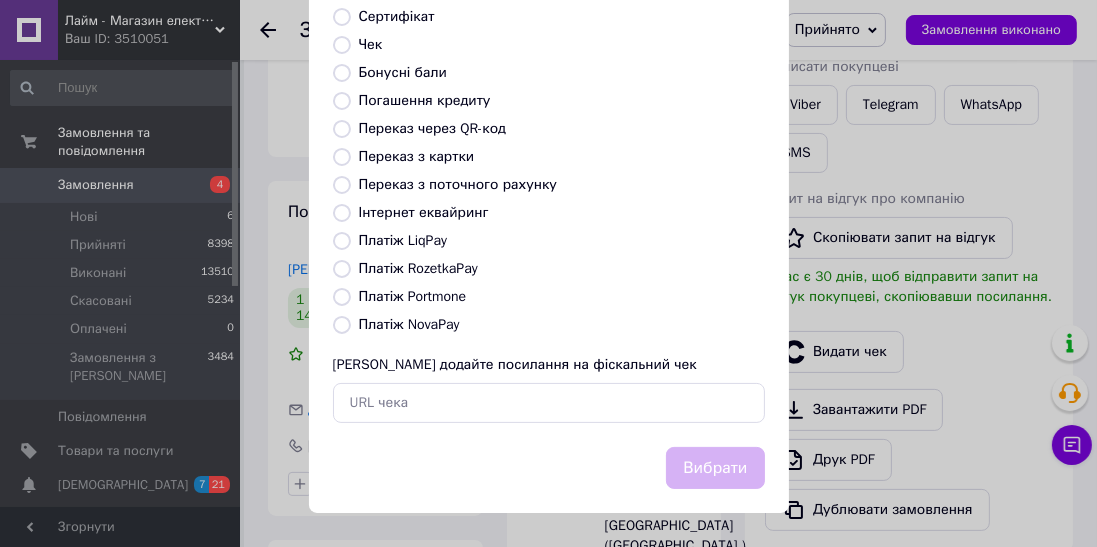 radio on "true" 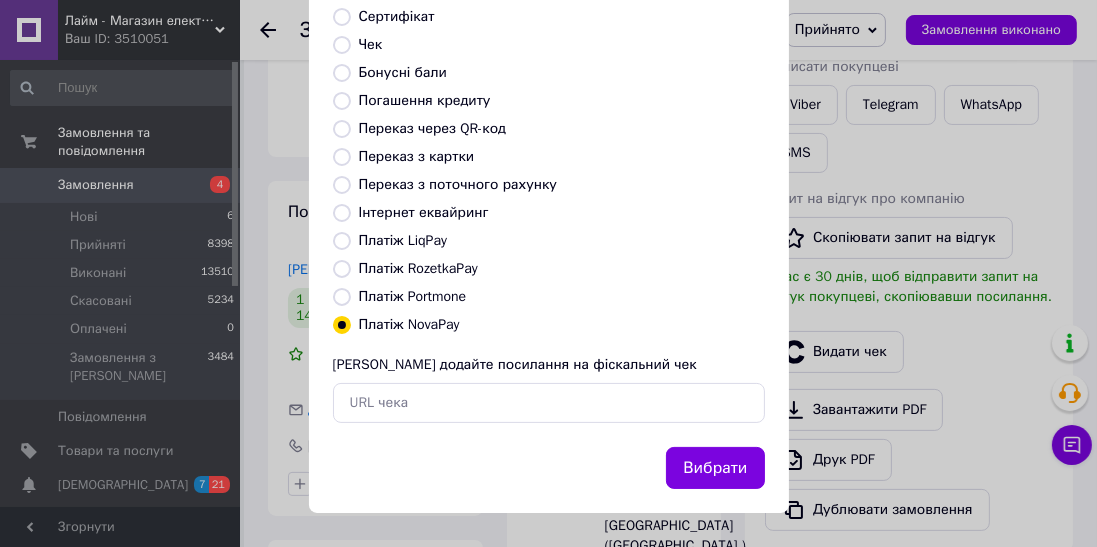 click on "Вибрати" at bounding box center [715, 468] 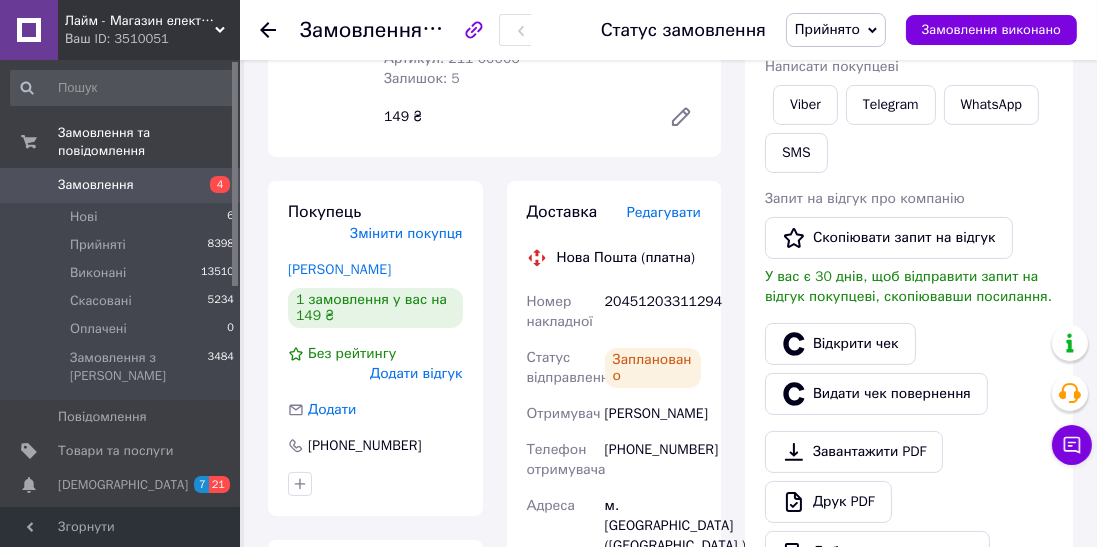 click 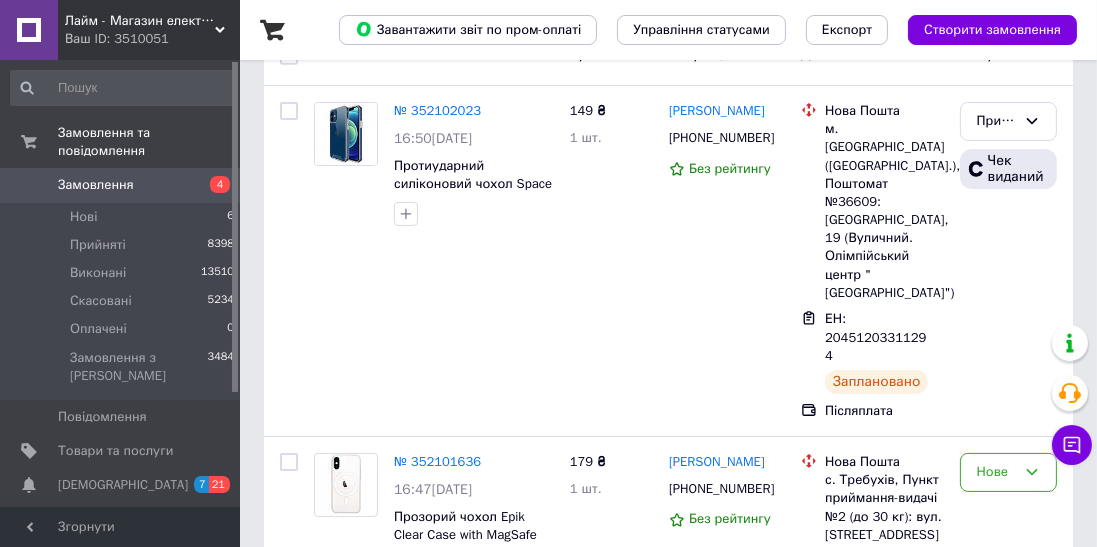 scroll, scrollTop: 298, scrollLeft: 0, axis: vertical 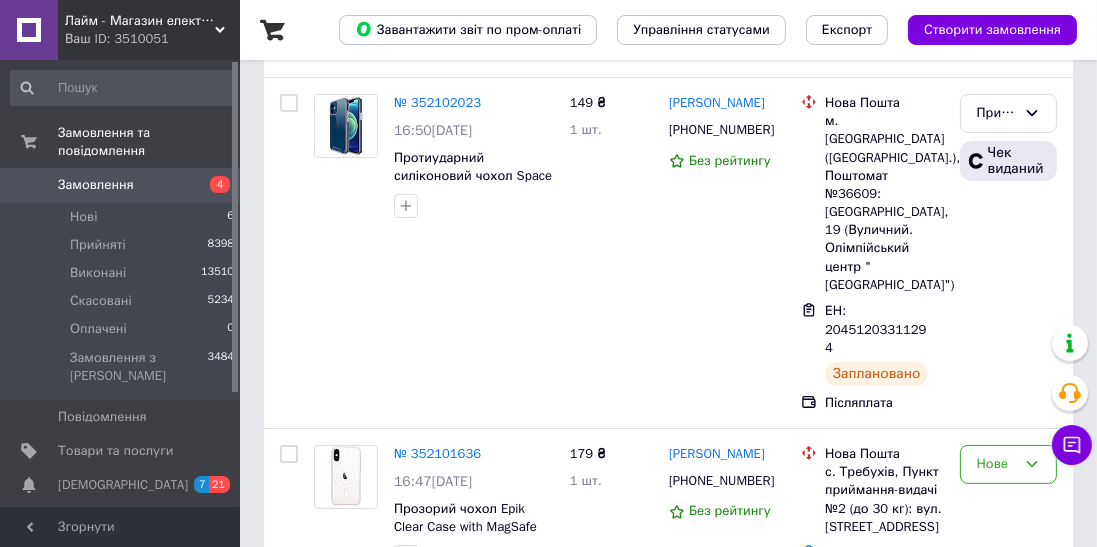 click on "№ 352101636" at bounding box center [437, 453] 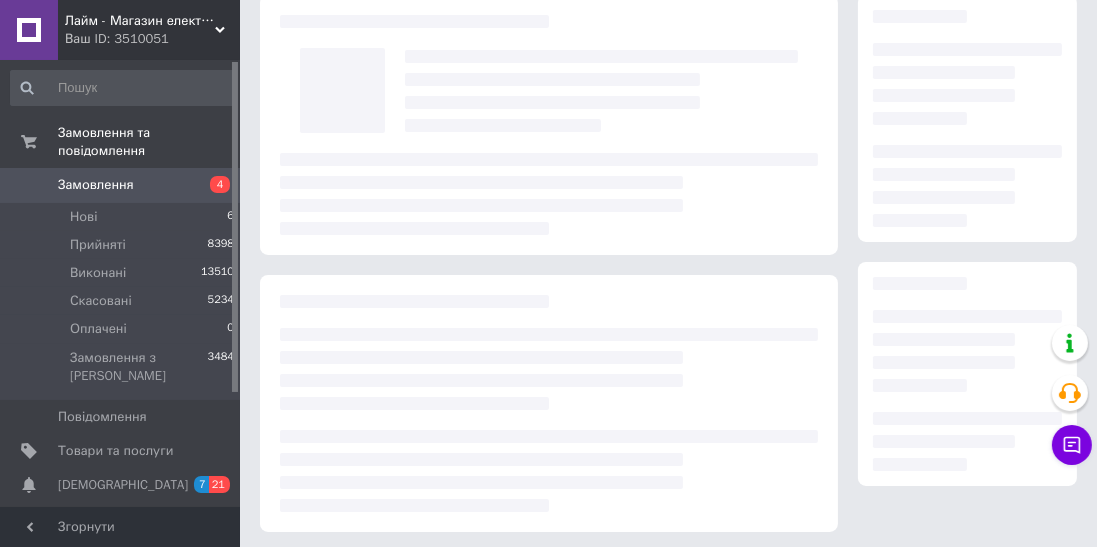 scroll, scrollTop: 0, scrollLeft: 0, axis: both 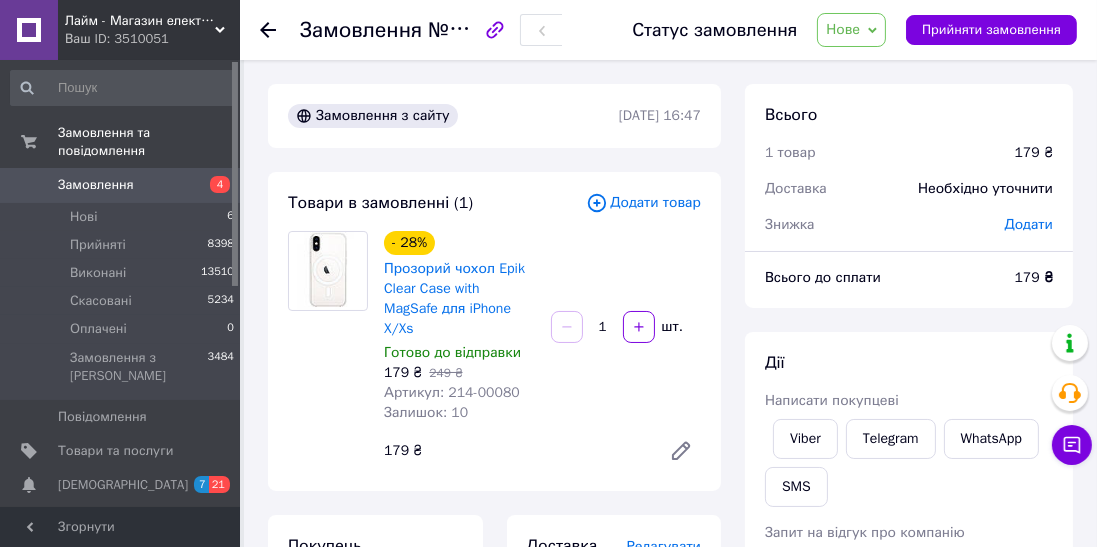 click on "Нове" at bounding box center (843, 29) 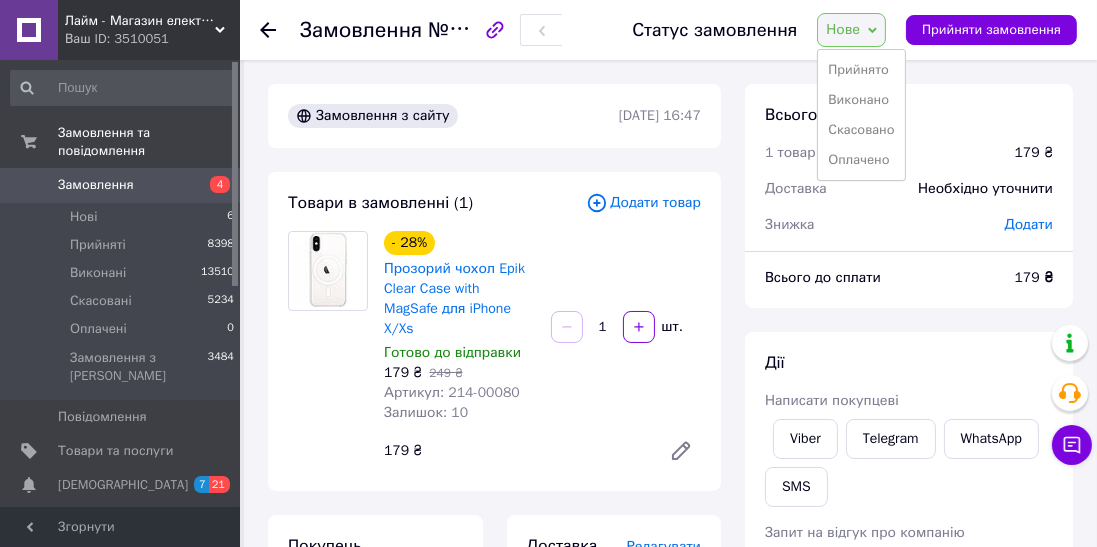 click on "Прийнято" at bounding box center [861, 70] 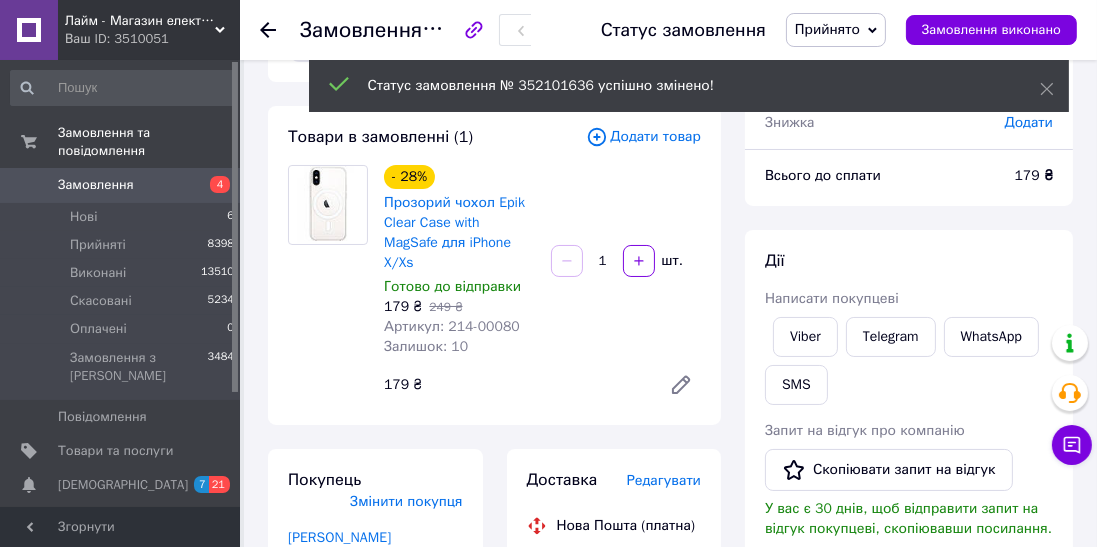 scroll, scrollTop: 105, scrollLeft: 0, axis: vertical 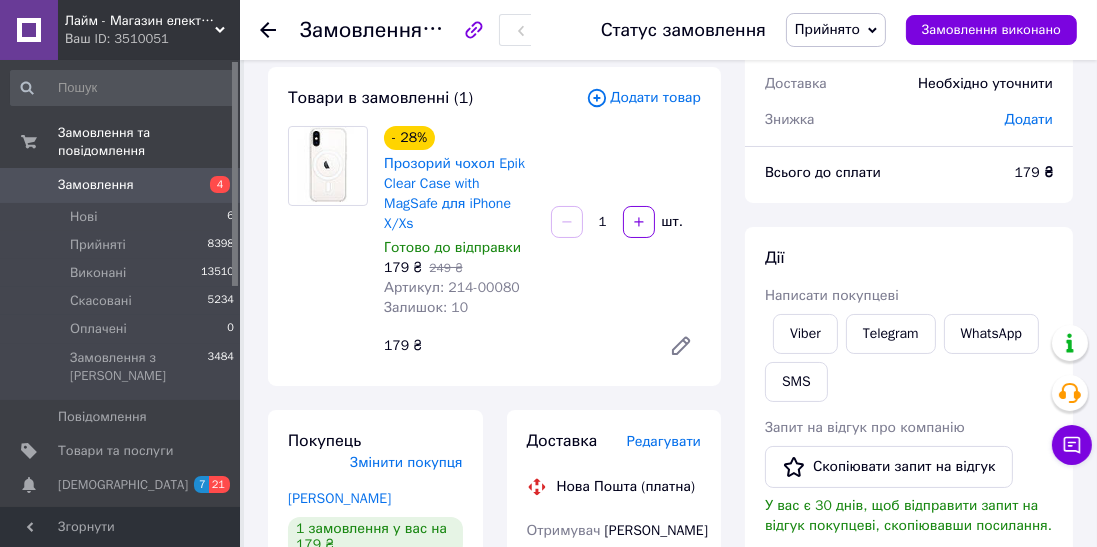 click on "Viber" at bounding box center [805, 334] 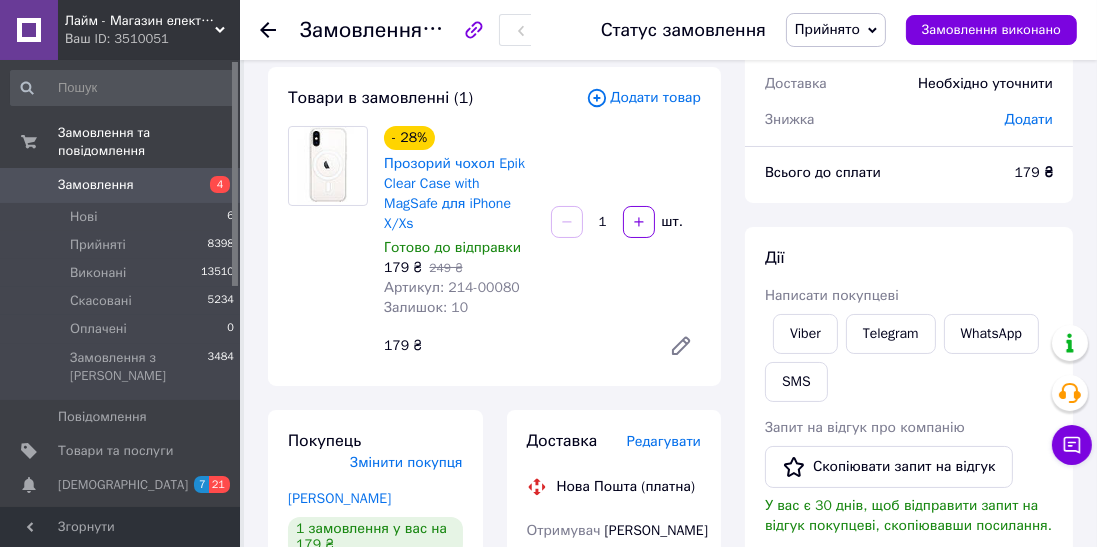 click 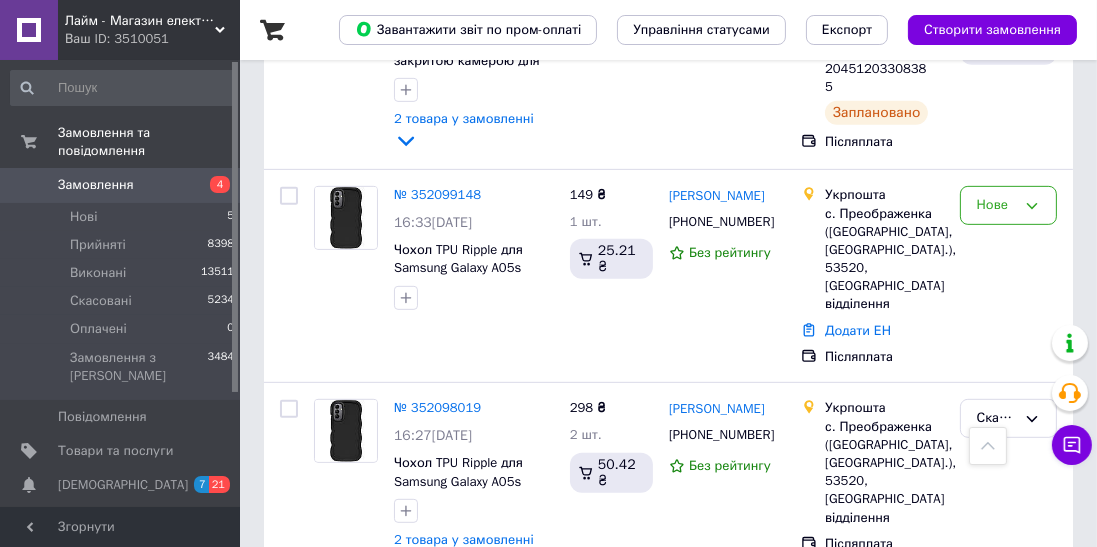 scroll, scrollTop: 978, scrollLeft: 0, axis: vertical 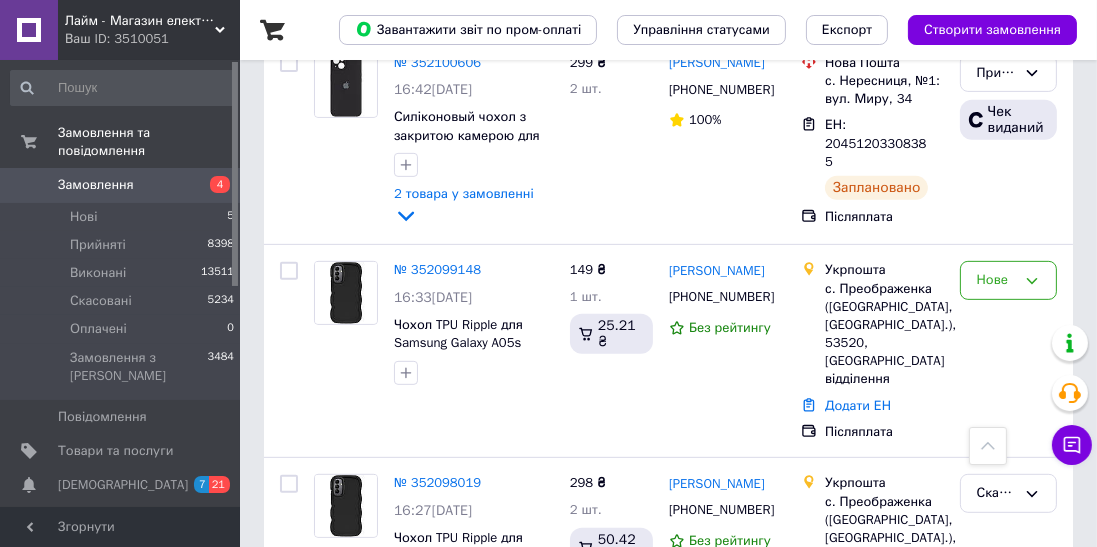 click on "№ 352099148" at bounding box center (437, 269) 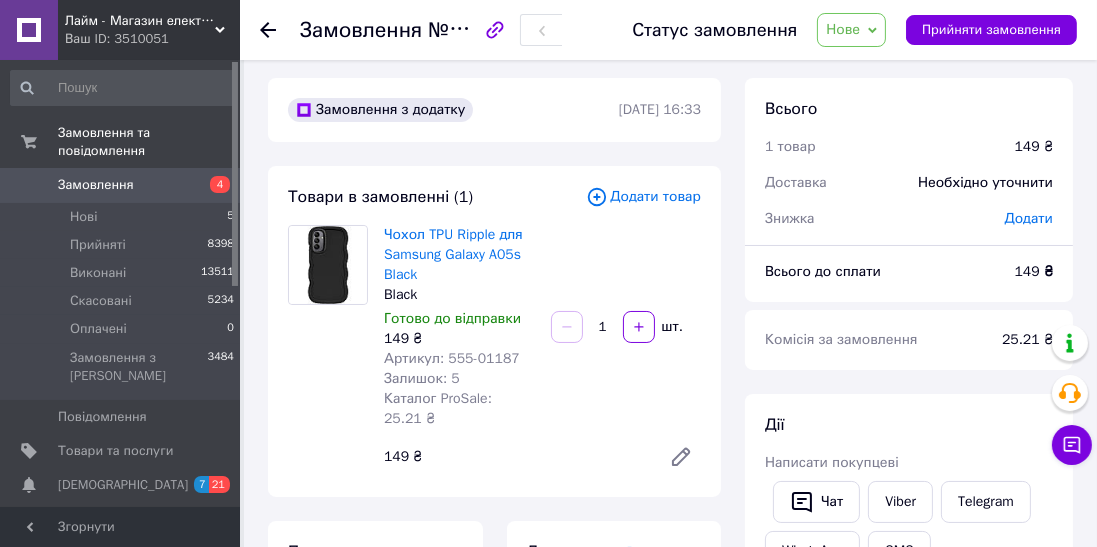 scroll, scrollTop: 0, scrollLeft: 0, axis: both 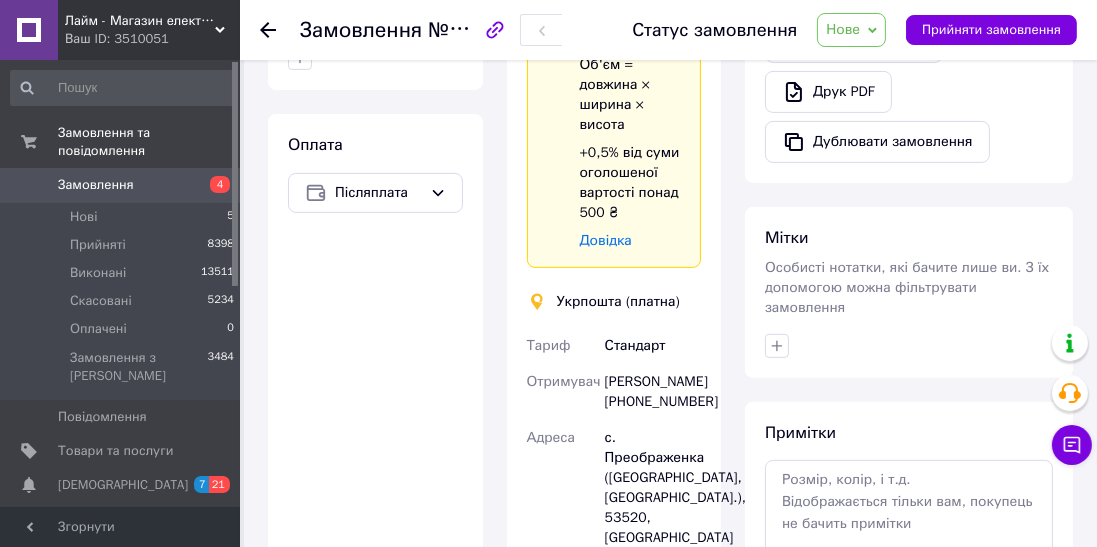 click 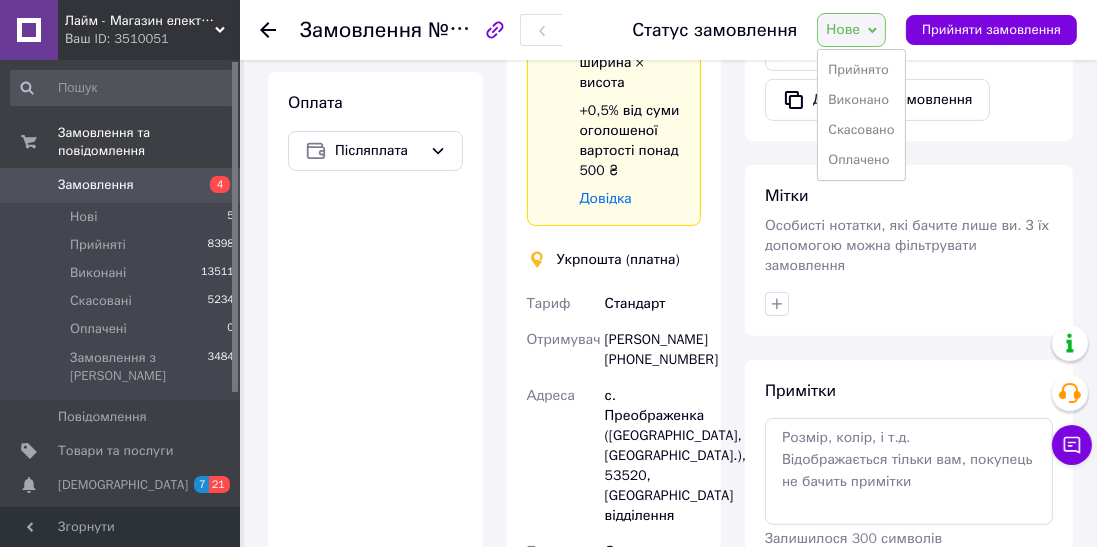 click on "Прийнято" at bounding box center (861, 70) 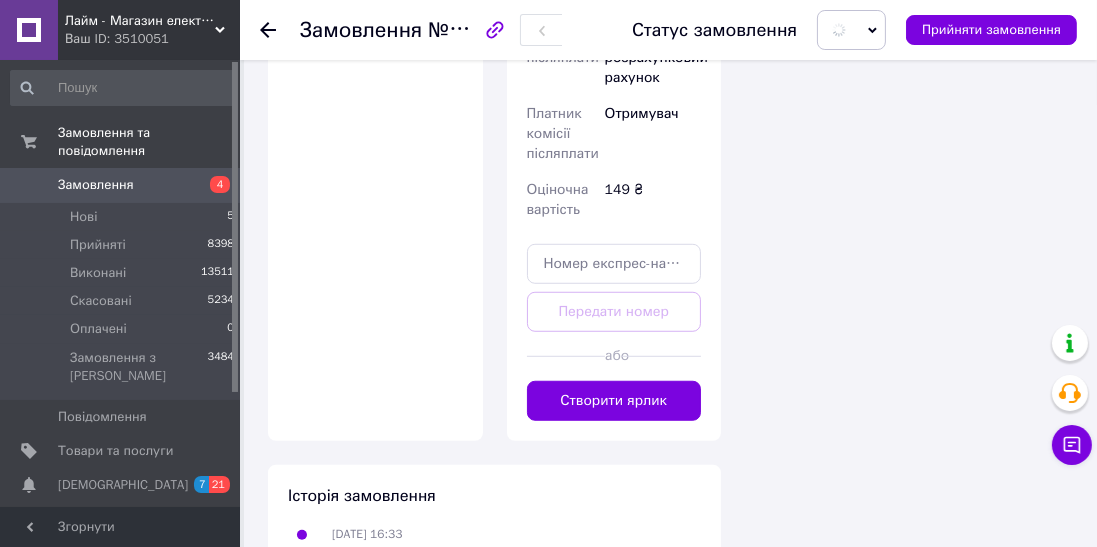 click on "Створити ярлик" at bounding box center (614, 401) 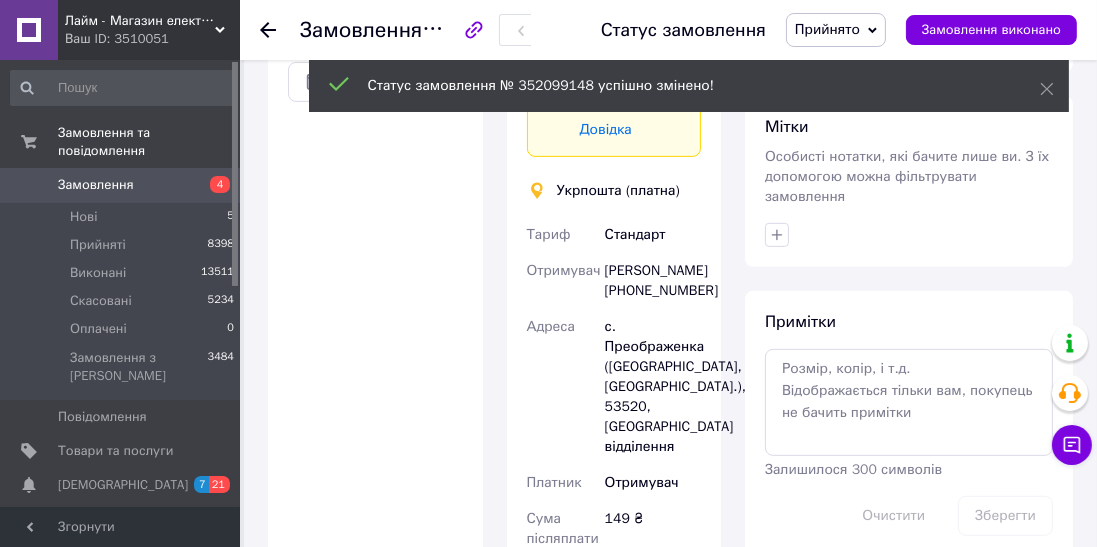 scroll, scrollTop: 881, scrollLeft: 0, axis: vertical 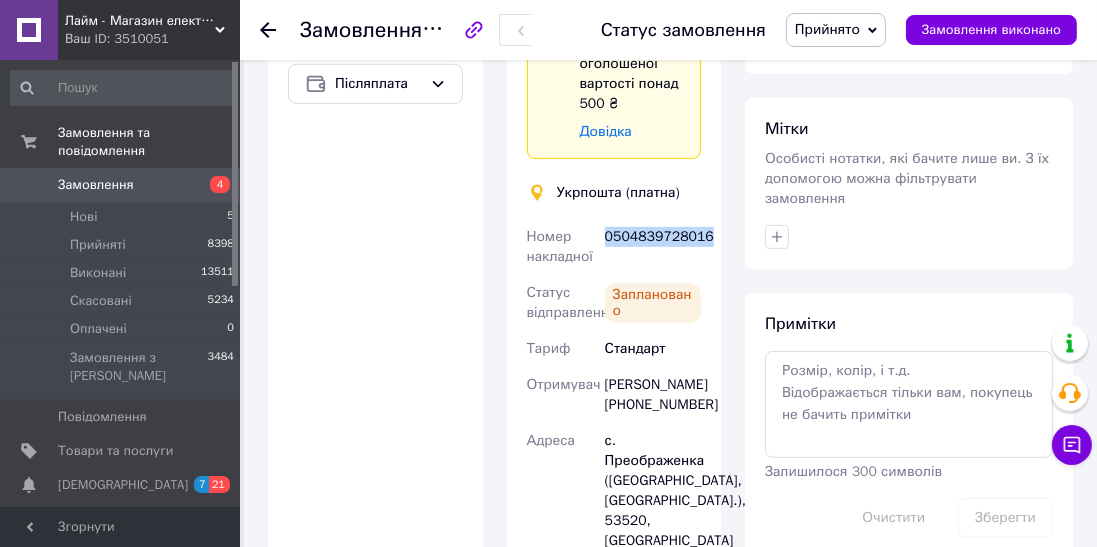 copy on "0504839728016" 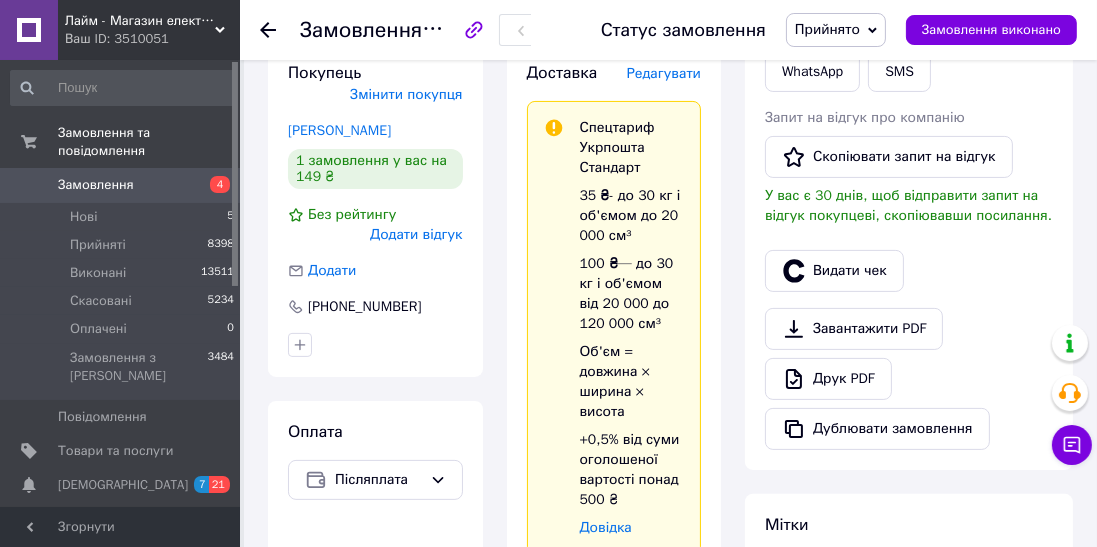 scroll, scrollTop: 438, scrollLeft: 0, axis: vertical 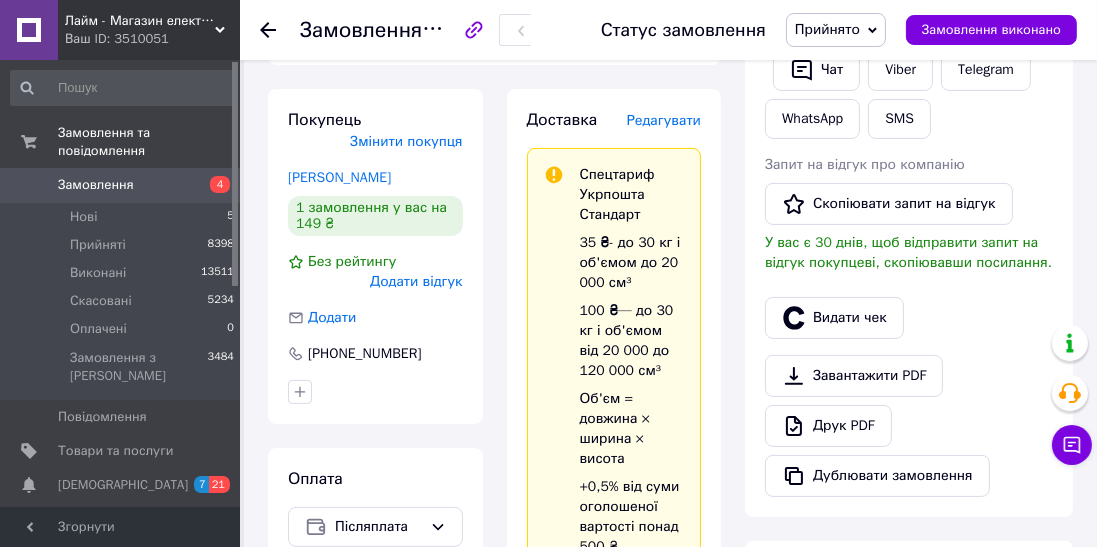 click on "SMS" at bounding box center (899, 119) 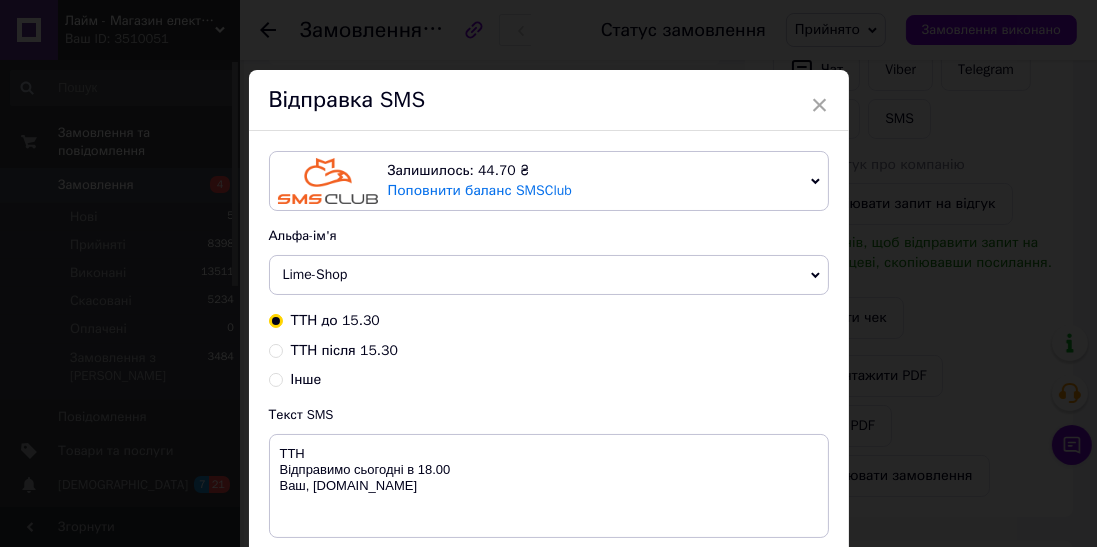 click on "ТТН після 15.30" at bounding box center (344, 350) 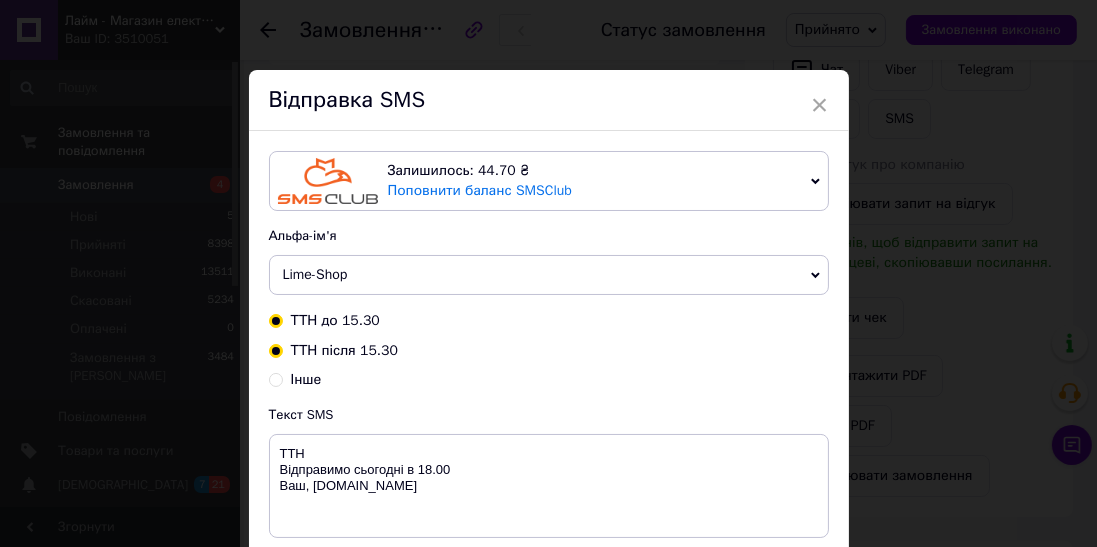 radio on "true" 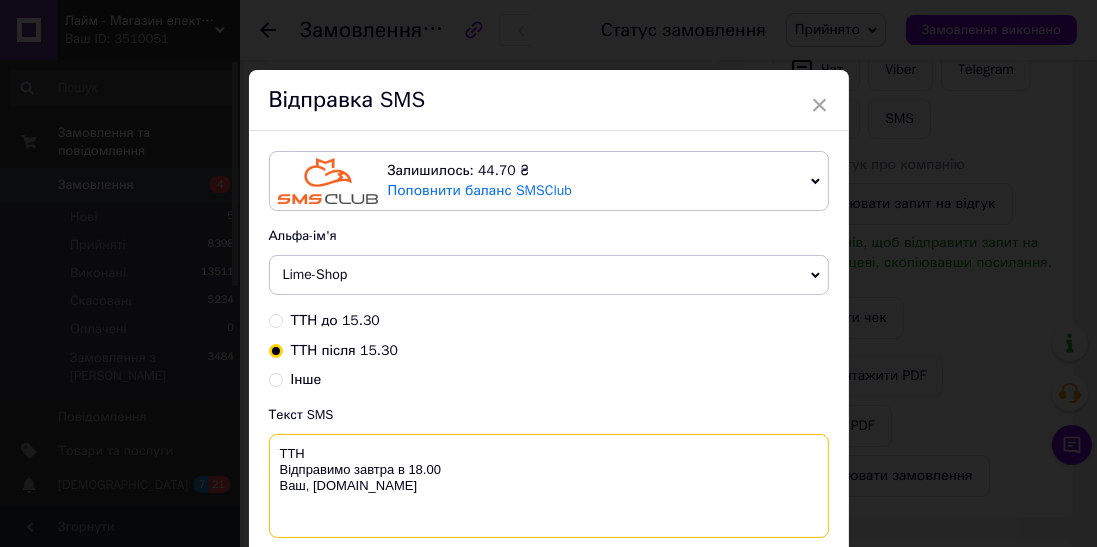 click on "ТТН
Відправимо завтра в 18.00
Ваш, [DOMAIN_NAME]" at bounding box center [549, 486] 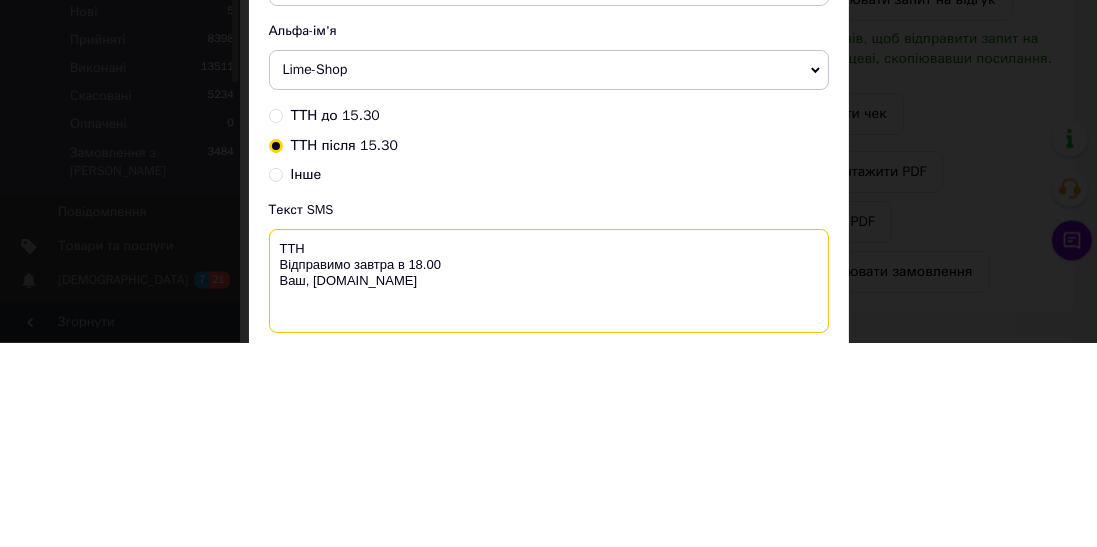 scroll, scrollTop: 438, scrollLeft: 0, axis: vertical 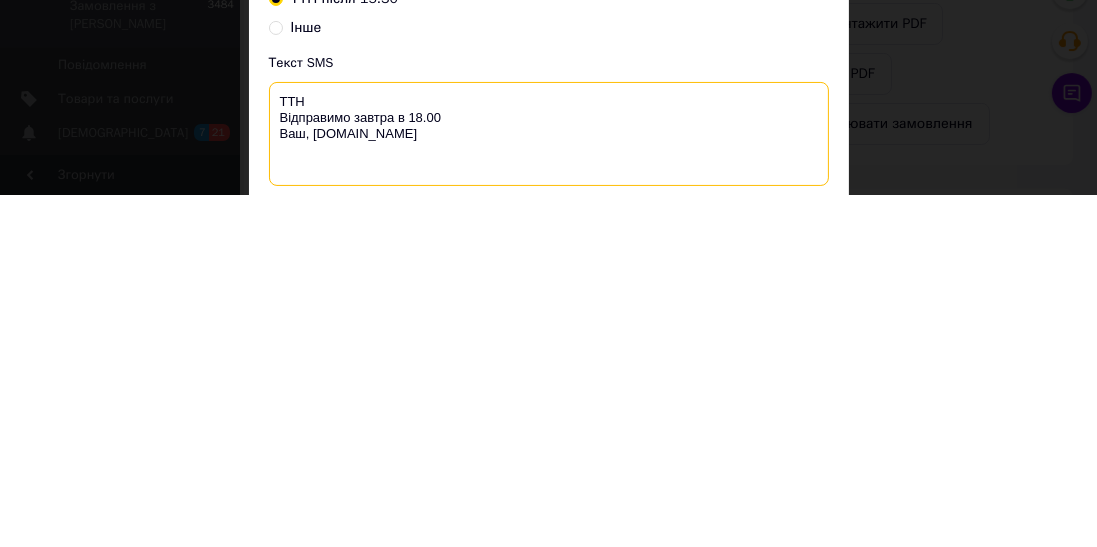 click on "ТТН
Відправимо завтра в 18.00
Ваш, [DOMAIN_NAME]" at bounding box center [549, 486] 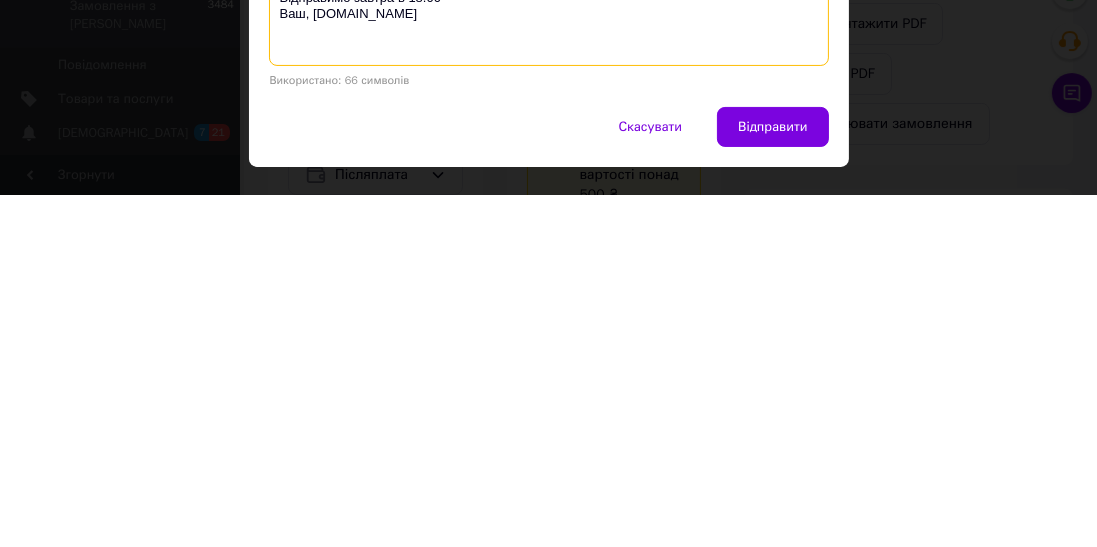 scroll, scrollTop: 122, scrollLeft: 0, axis: vertical 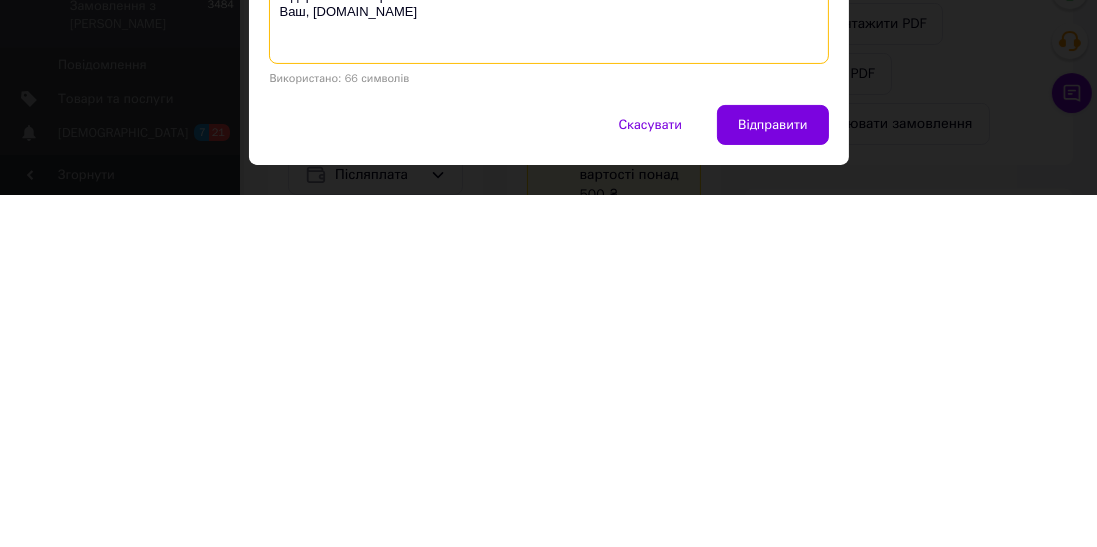 type on "ТТН. 0504839728016
Відправимо завтра в 18.00
Ваш, [DOMAIN_NAME]" 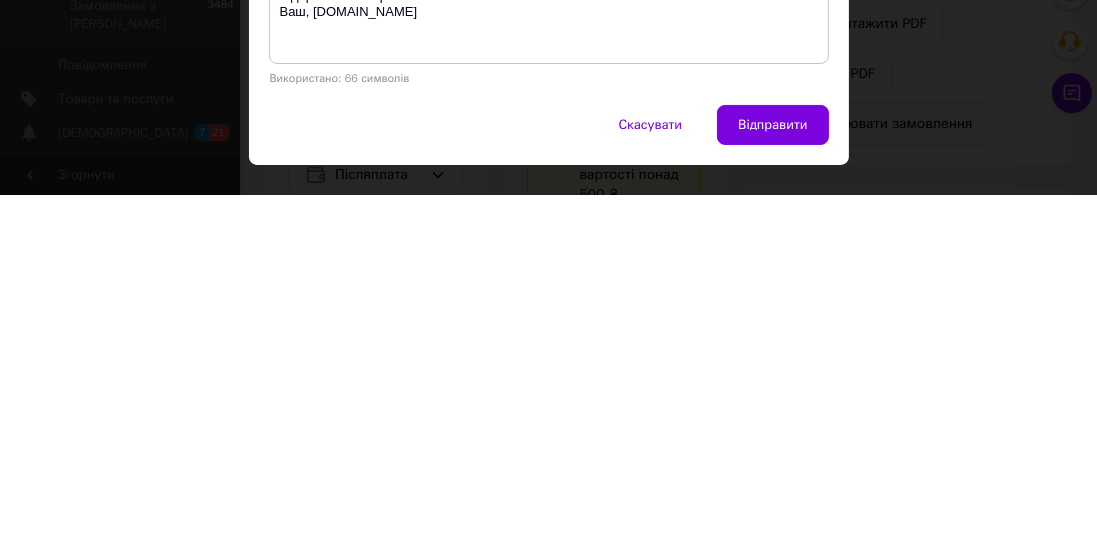 click on "Відправити" at bounding box center [772, 477] 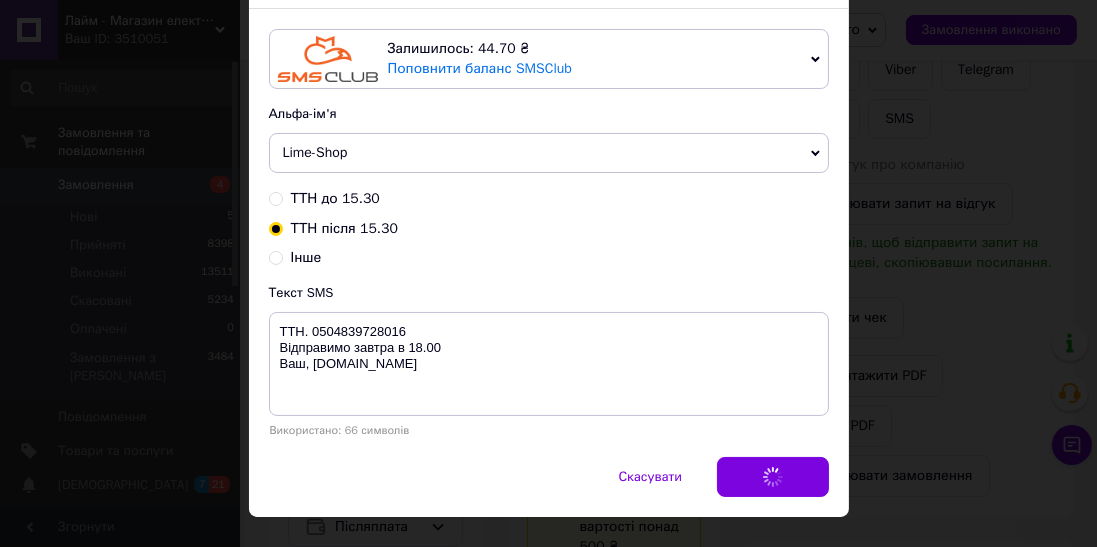 scroll, scrollTop: 0, scrollLeft: 0, axis: both 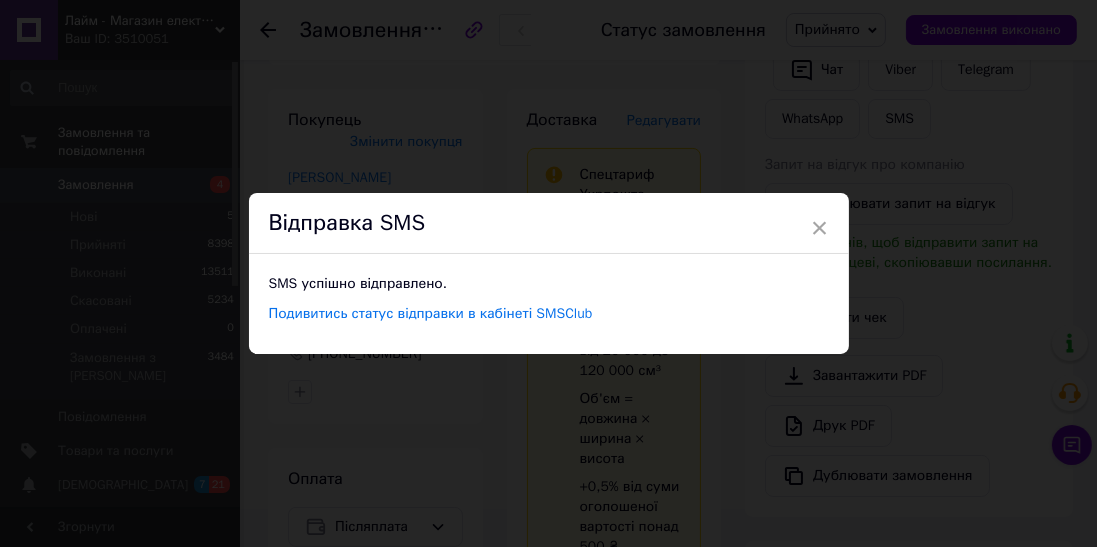 click on "× Відправка SMS SMS успішно відправлено. Подивитись статус відправки в кабінеті SMSClub" at bounding box center (548, 273) 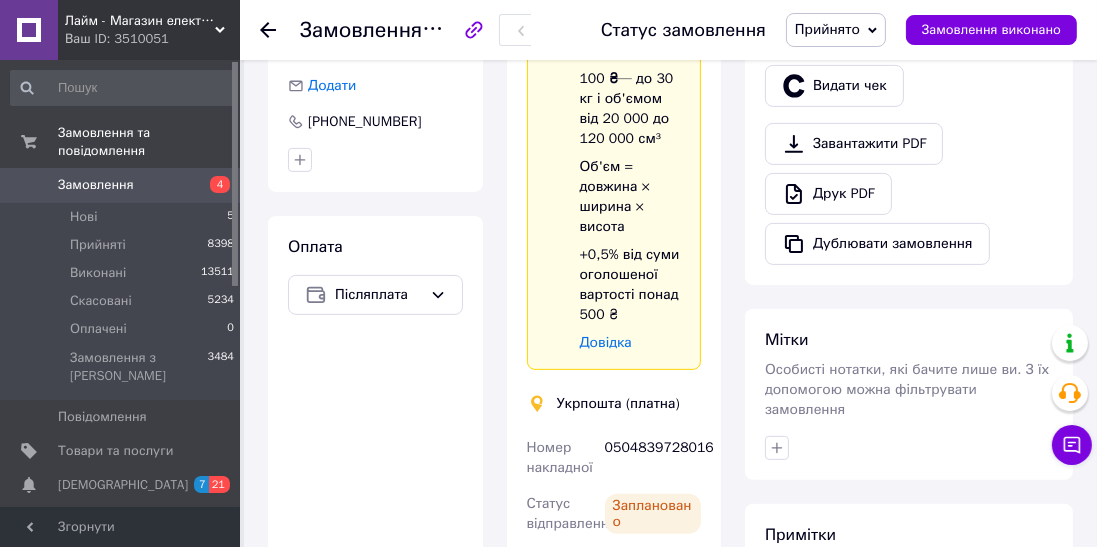 scroll, scrollTop: 892, scrollLeft: 0, axis: vertical 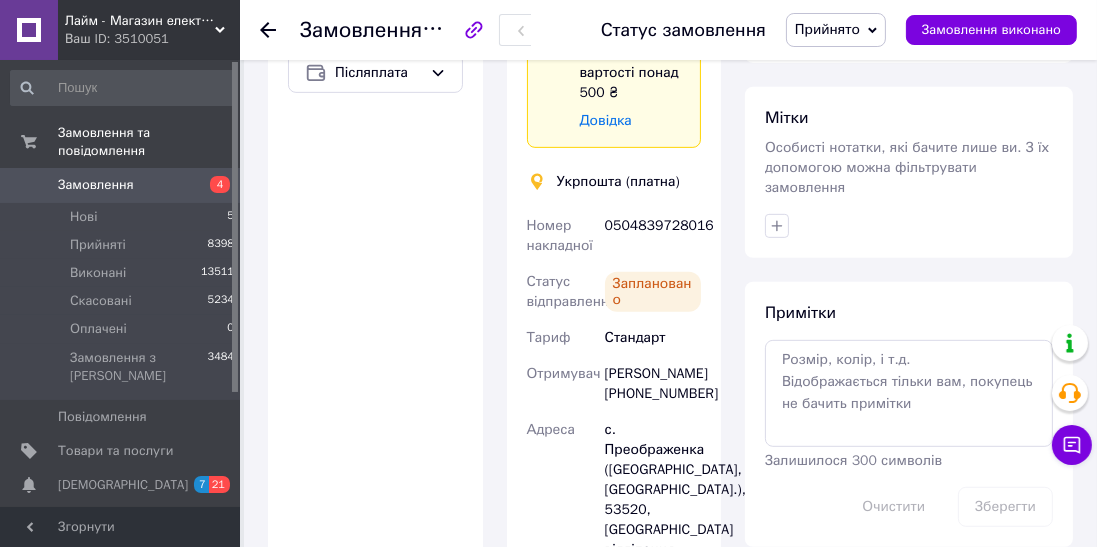 click on "[PERSON_NAME] [PHONE_NUMBER]" at bounding box center [653, 384] 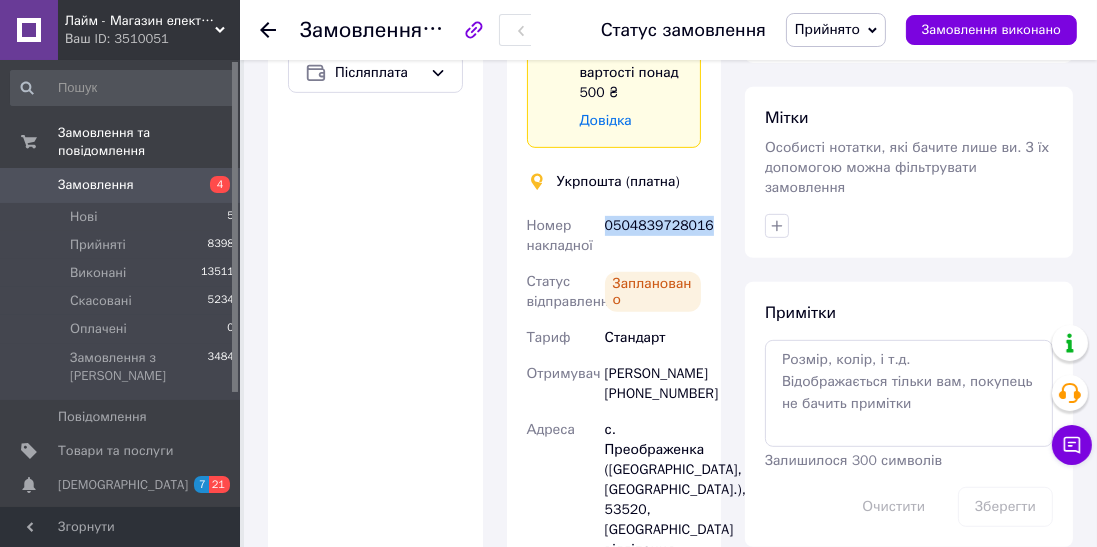 copy on "0504839728016" 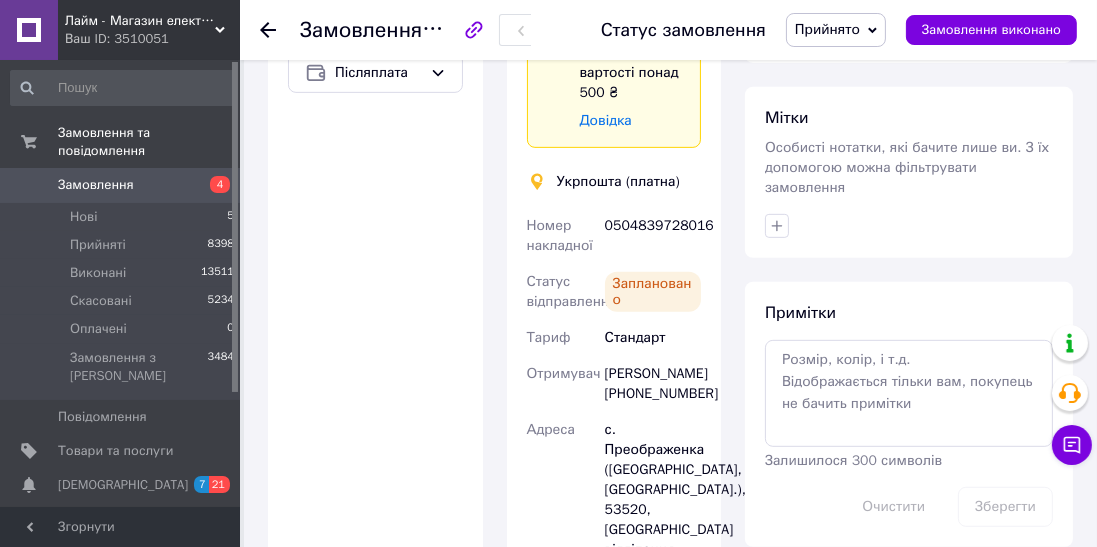 click 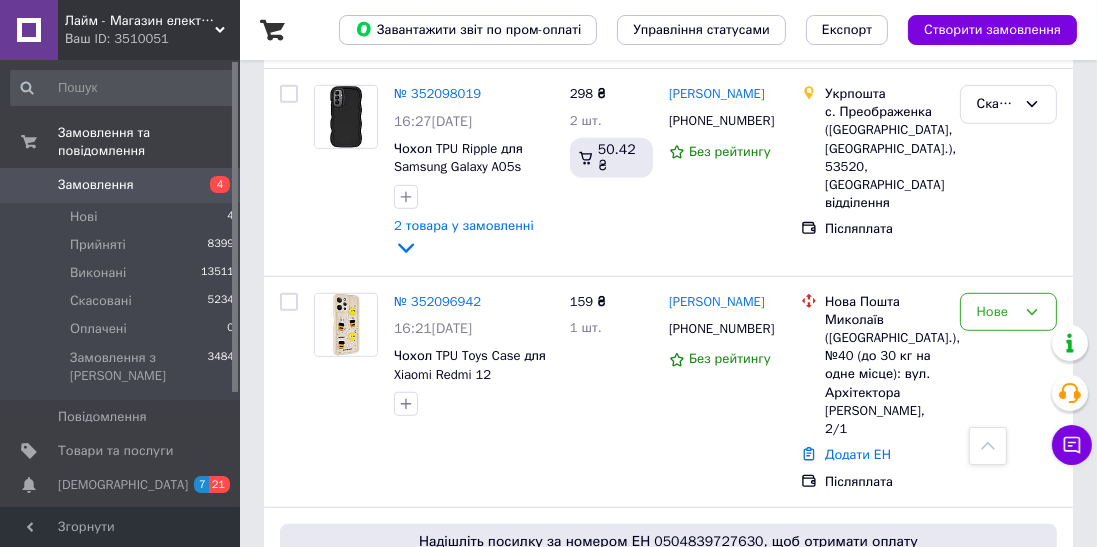scroll, scrollTop: 1292, scrollLeft: 0, axis: vertical 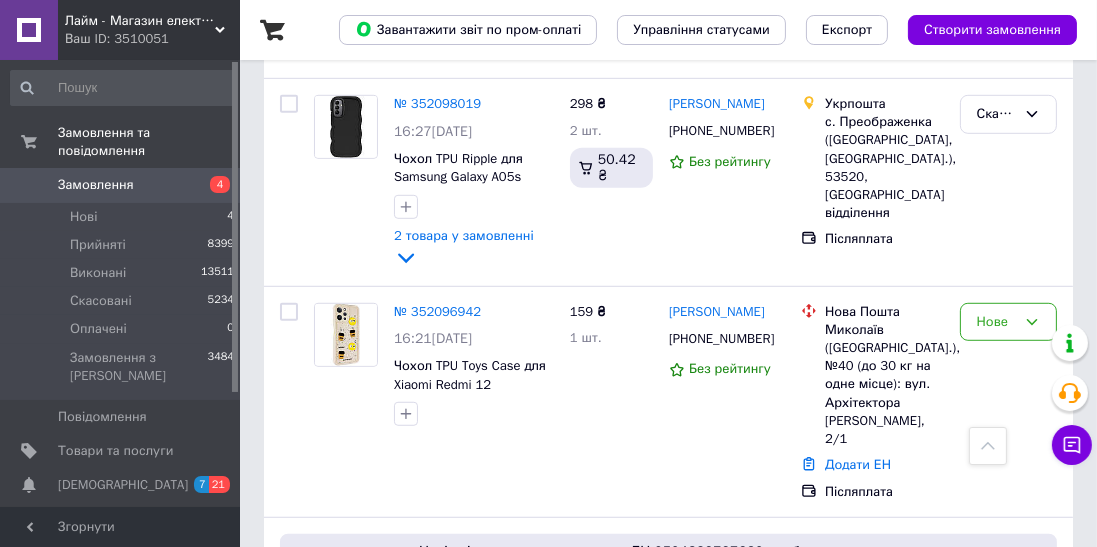click on "№ 352096942" at bounding box center [437, 311] 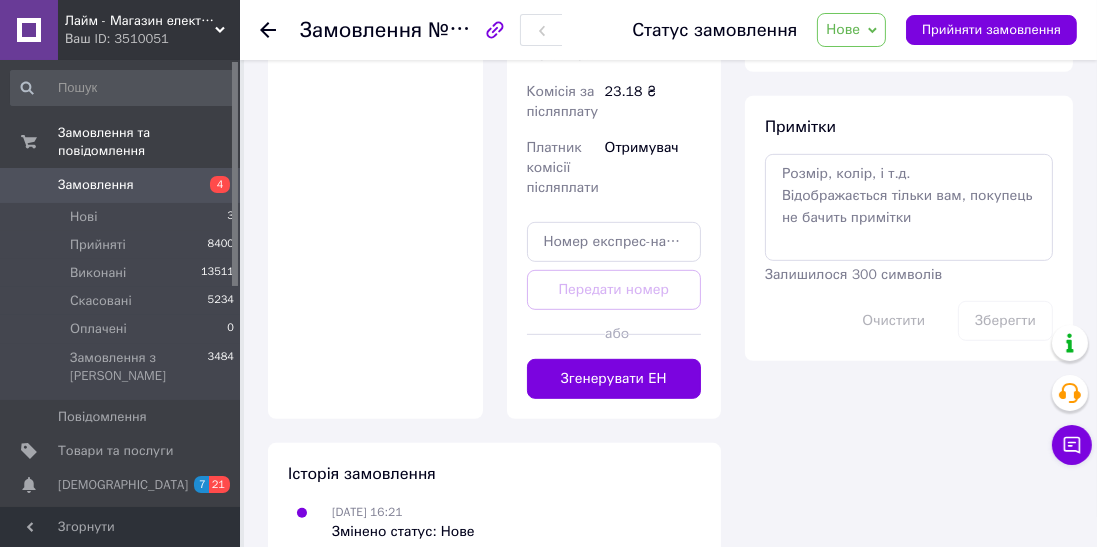 scroll, scrollTop: 1006, scrollLeft: 0, axis: vertical 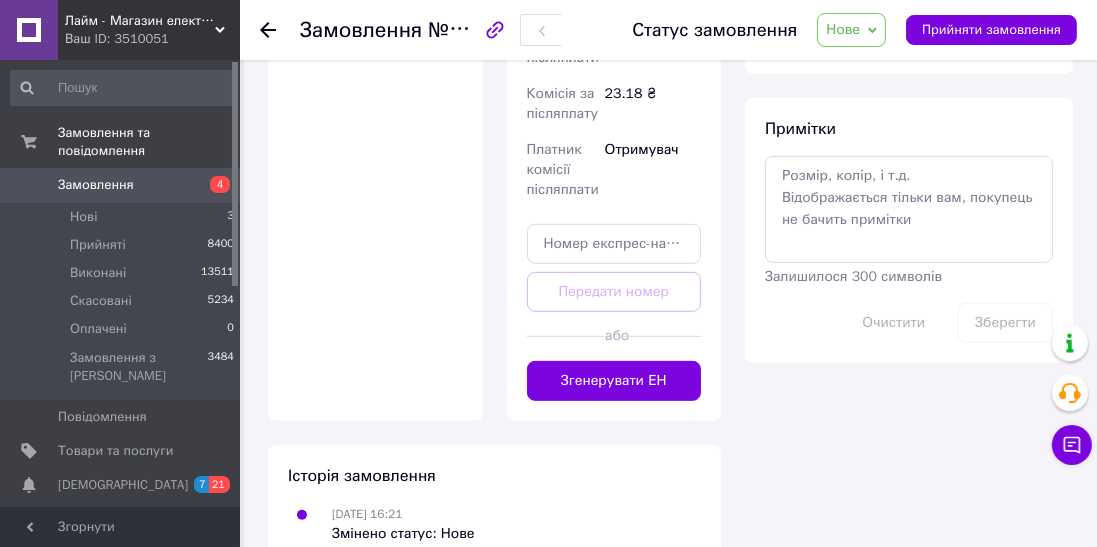 click at bounding box center (661, 336) 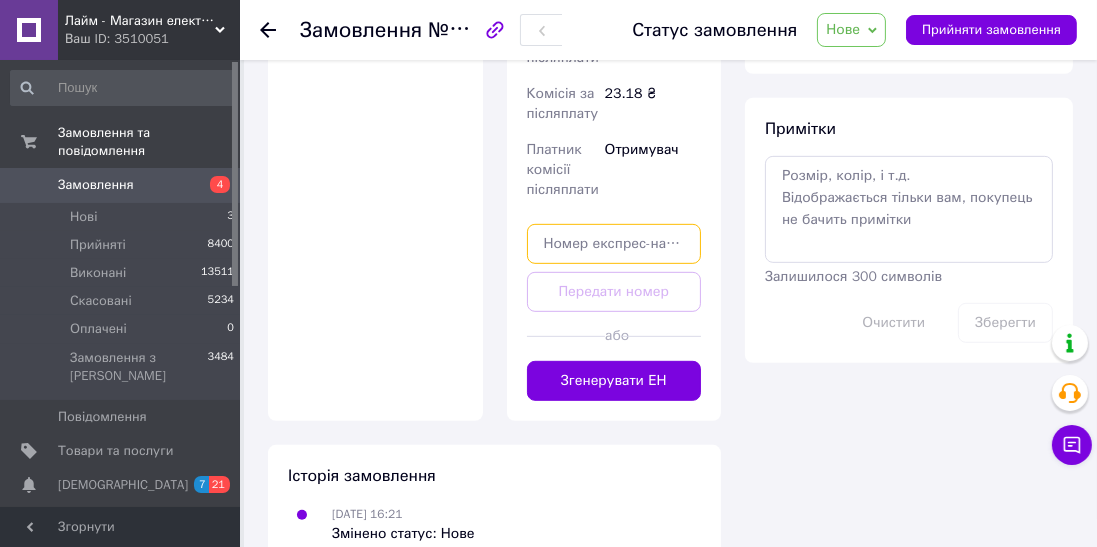 click at bounding box center [614, 244] 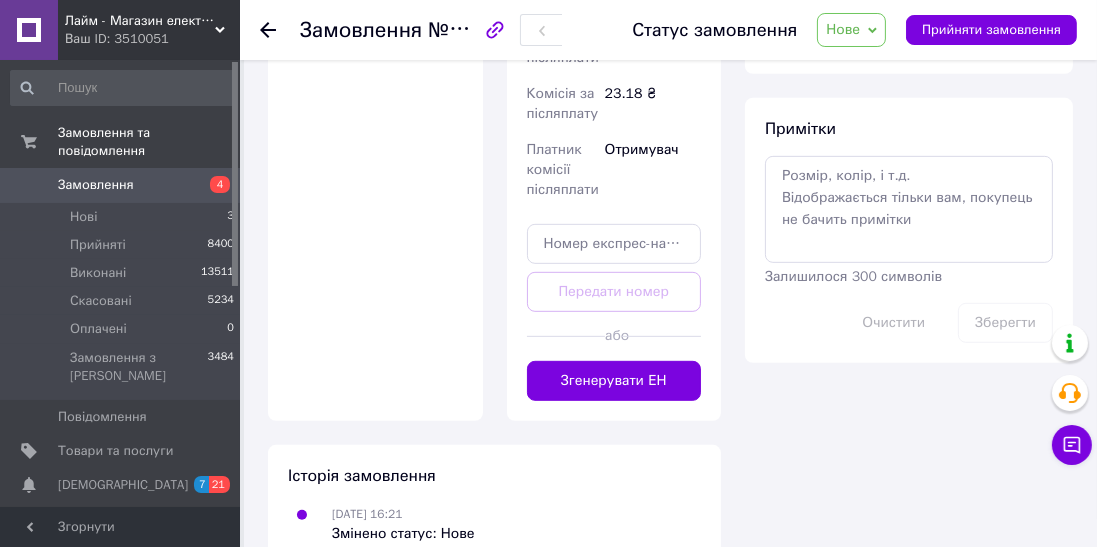 click on "Згенерувати ЕН" at bounding box center (614, 381) 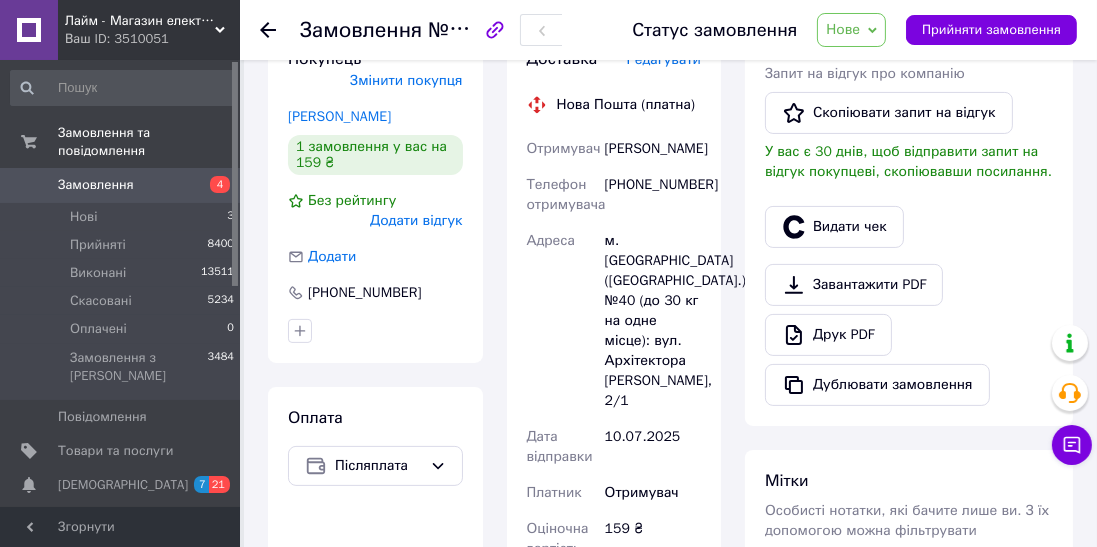 scroll, scrollTop: 462, scrollLeft: 0, axis: vertical 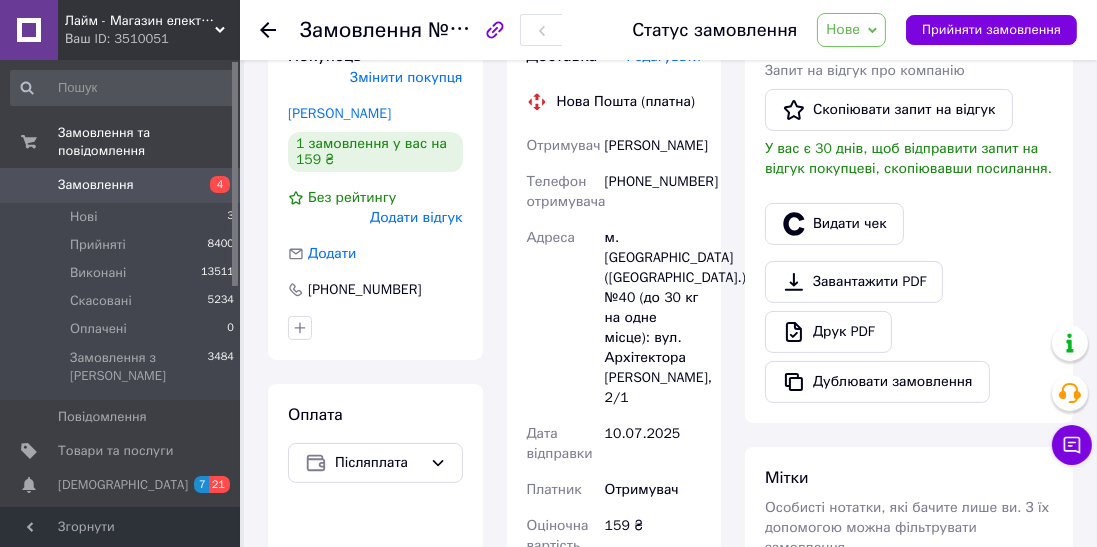 click 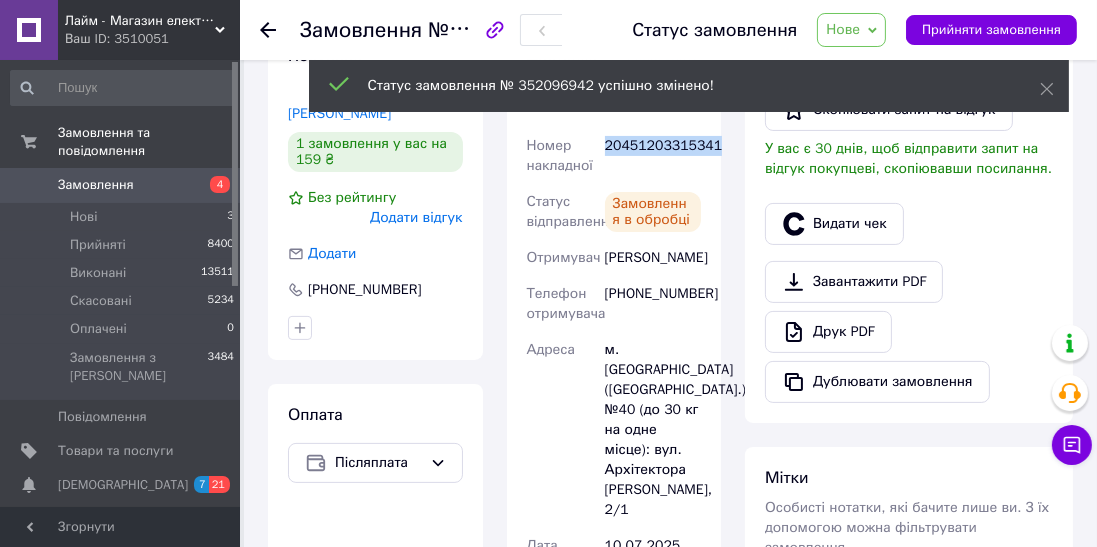 copy on "20451203315341" 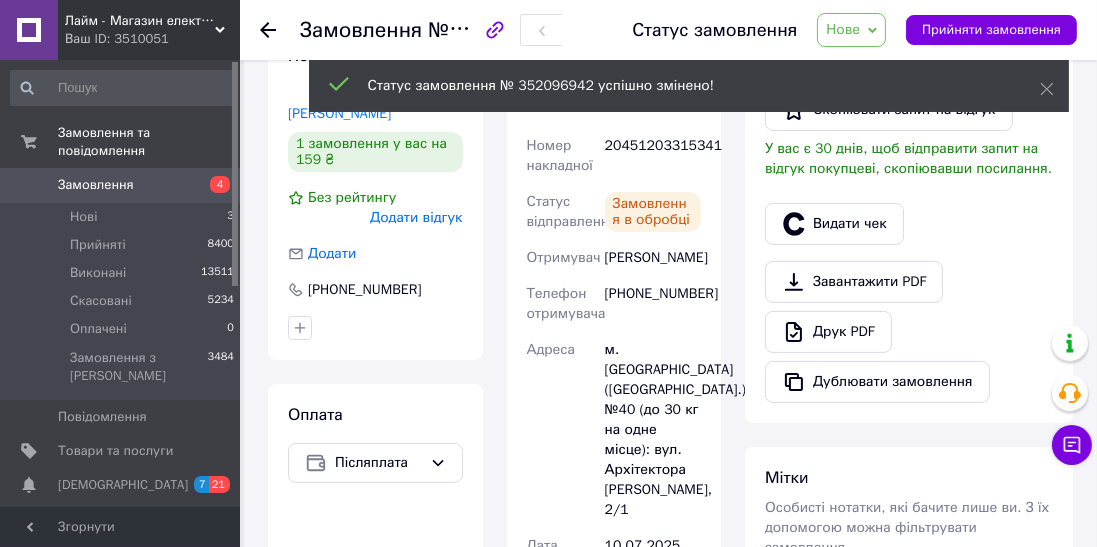 click at bounding box center [909, 195] 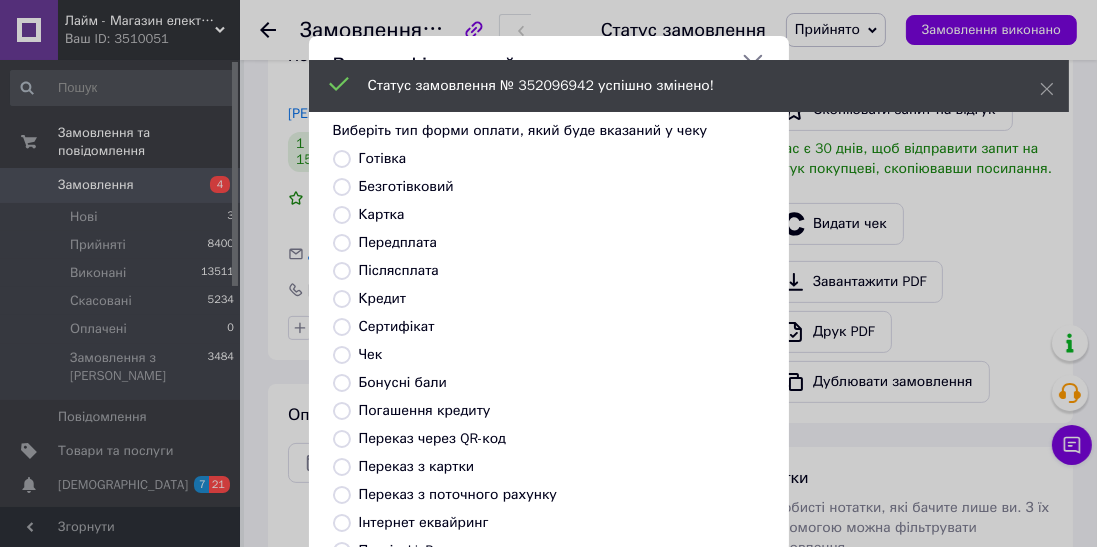 click on "Видати фіскальний чек Виберіть тип форми оплати, який буде вказаний у чеку Готівка Безготівковий Картка Передплата Післясплата Кредит Сертифікат Чек Бонусні бали Погашення кредиту Переказ через QR-код [GEOGRAPHIC_DATA] з картки Переказ з поточного рахунку Інтернет еквайринг Платіж LiqPay Платіж RozetkaPay Платіж Portmone Платіж NovaPay Або додайте посилання на фіскальний чек Вибрати" at bounding box center (548, 429) 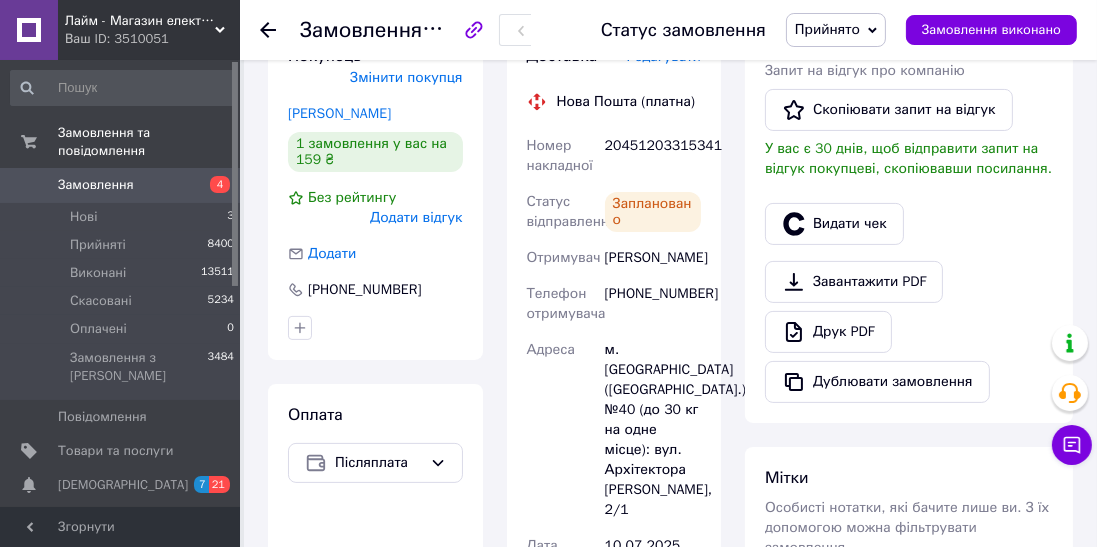 click 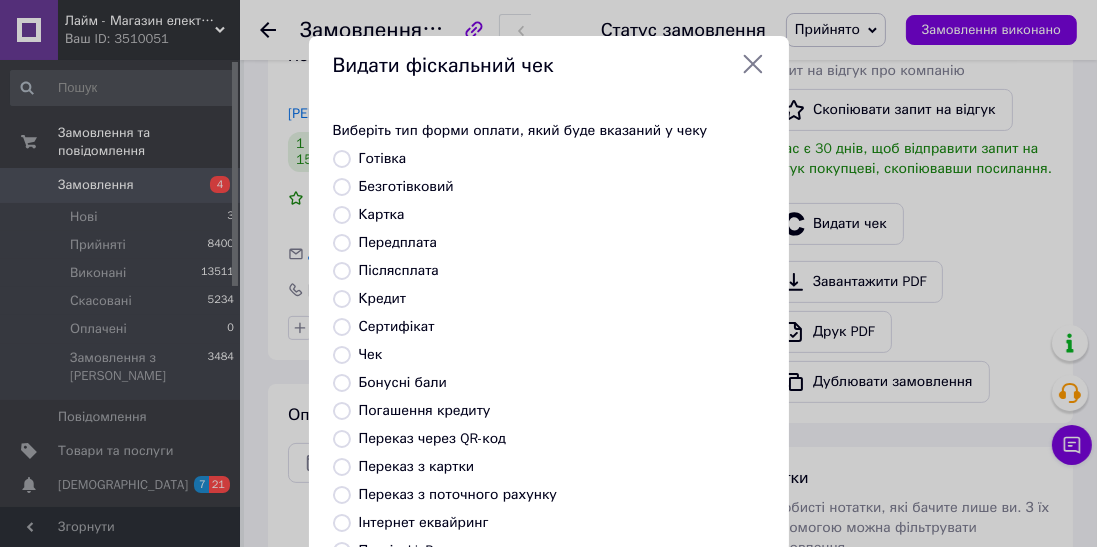 scroll, scrollTop: 310, scrollLeft: 0, axis: vertical 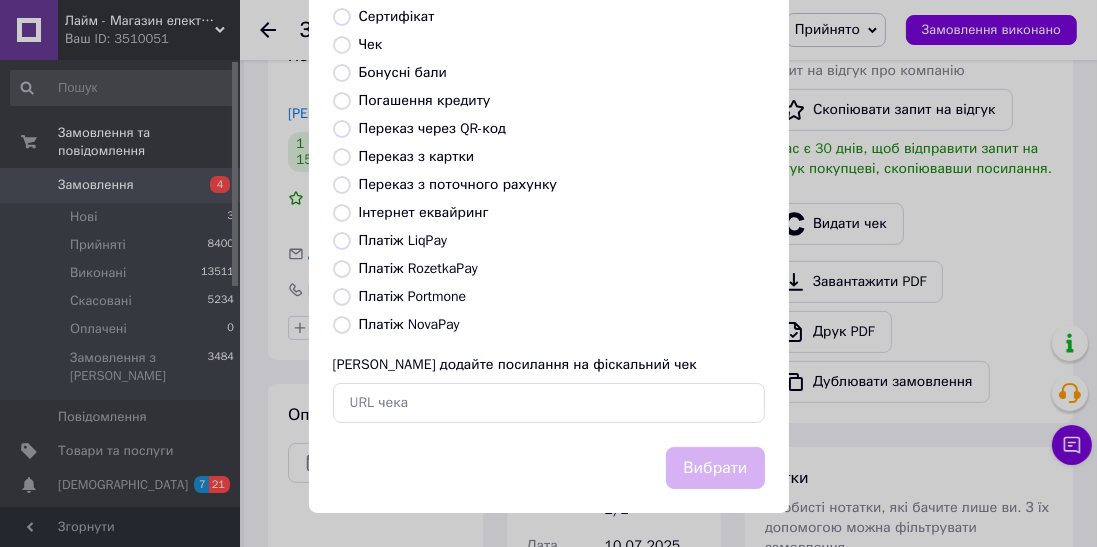 click on "[PERSON_NAME] додайте посилання на фіскальний чек" at bounding box center [515, 364] 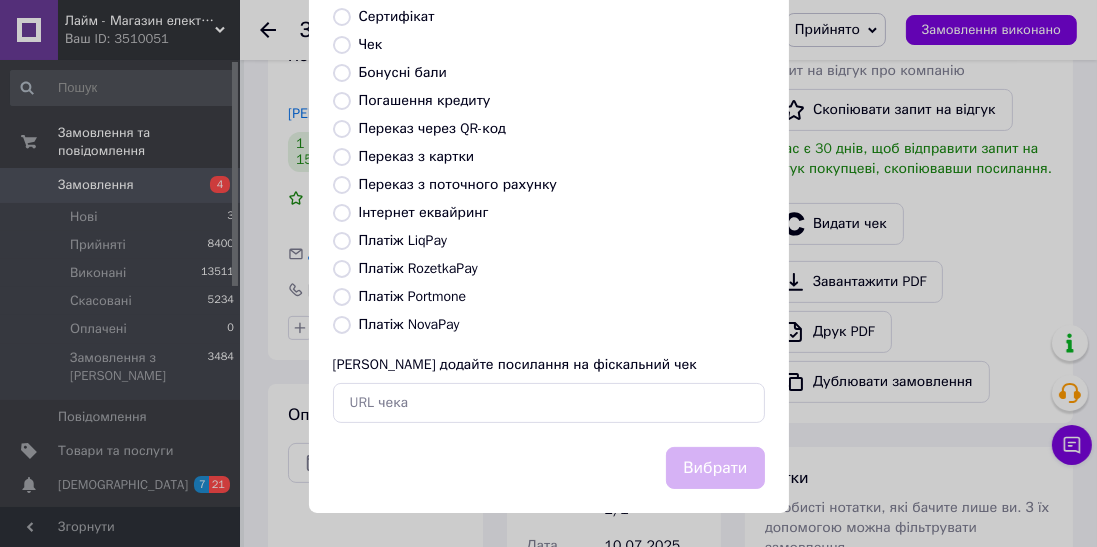 radio on "true" 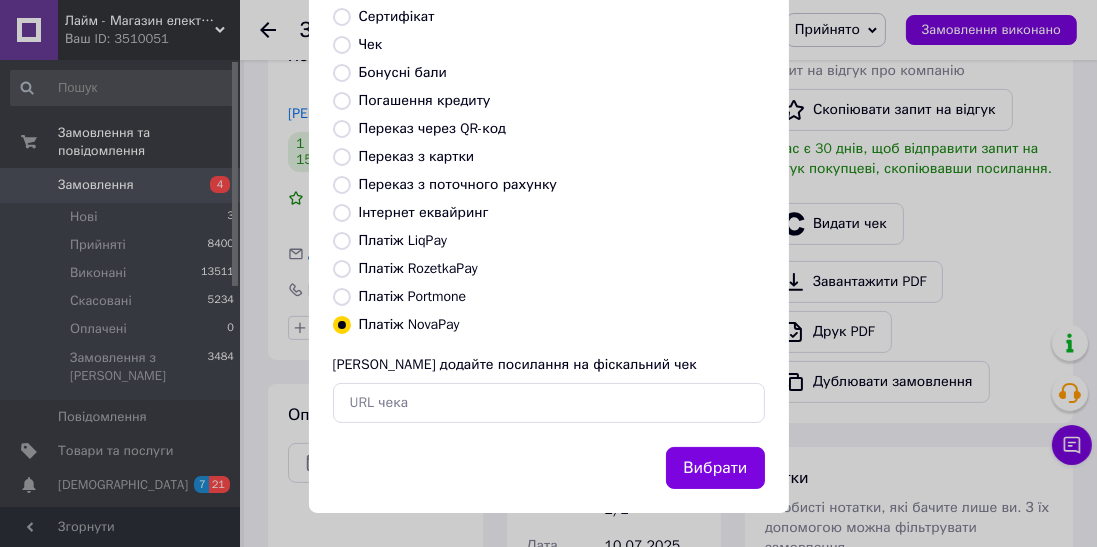 click on "Виберіть тип форми оплати, який буде вказаний у чеку Готівка Безготівковий Картка Передплата Післясплата Кредит Сертифікат Чек Бонусні бали Погашення кредиту Переказ через QR-код Переказ з картки Переказ з поточного рахунку Інтернет еквайринг Платіж LiqPay Платіж RozetkaPay Платіж Portmone Платіж NovaPay Або додайте посилання на фіскальний чек" at bounding box center [549, 117] 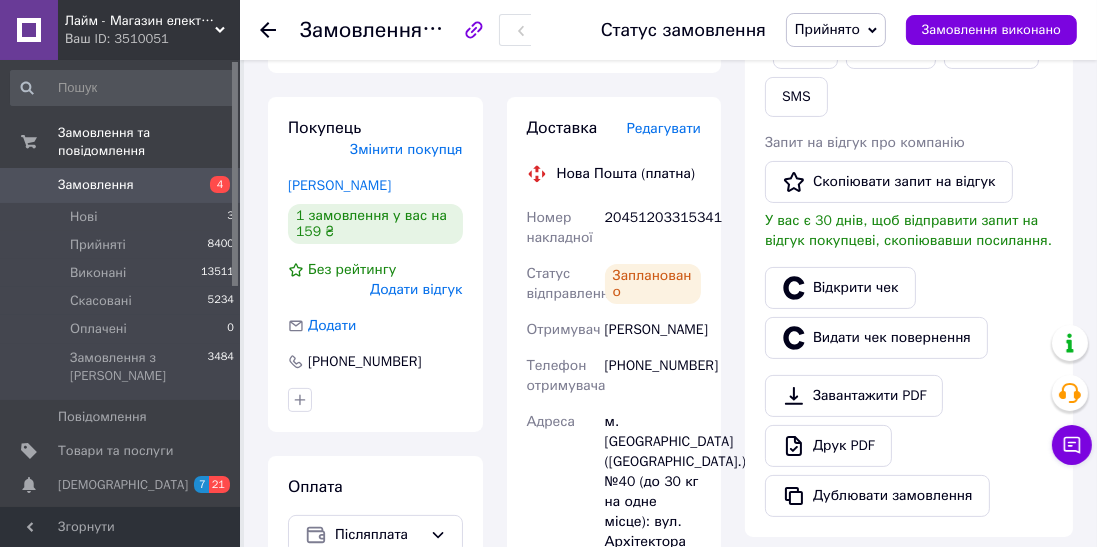 scroll, scrollTop: 249, scrollLeft: 0, axis: vertical 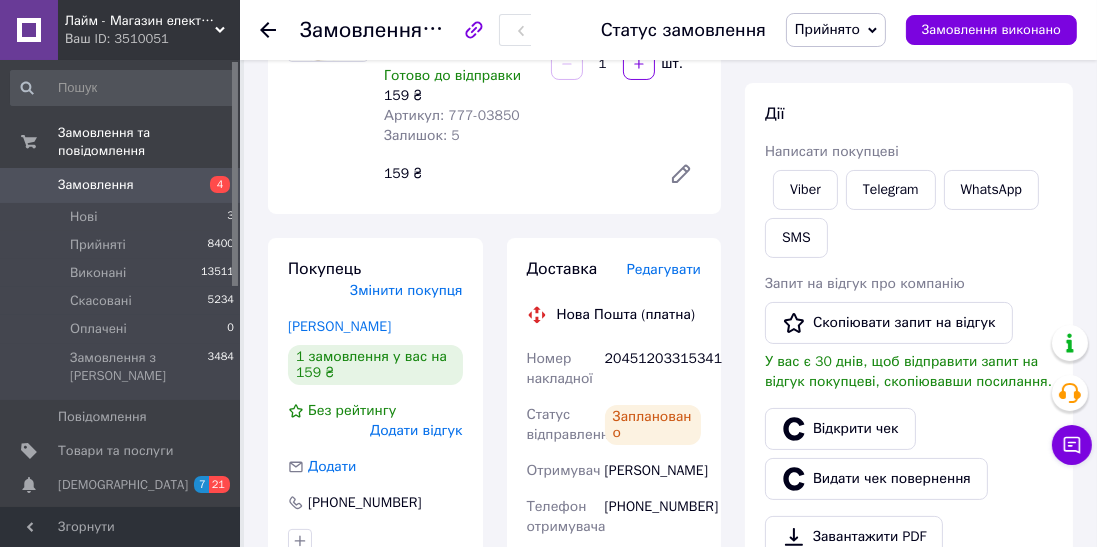 click on "SMS" at bounding box center (796, 238) 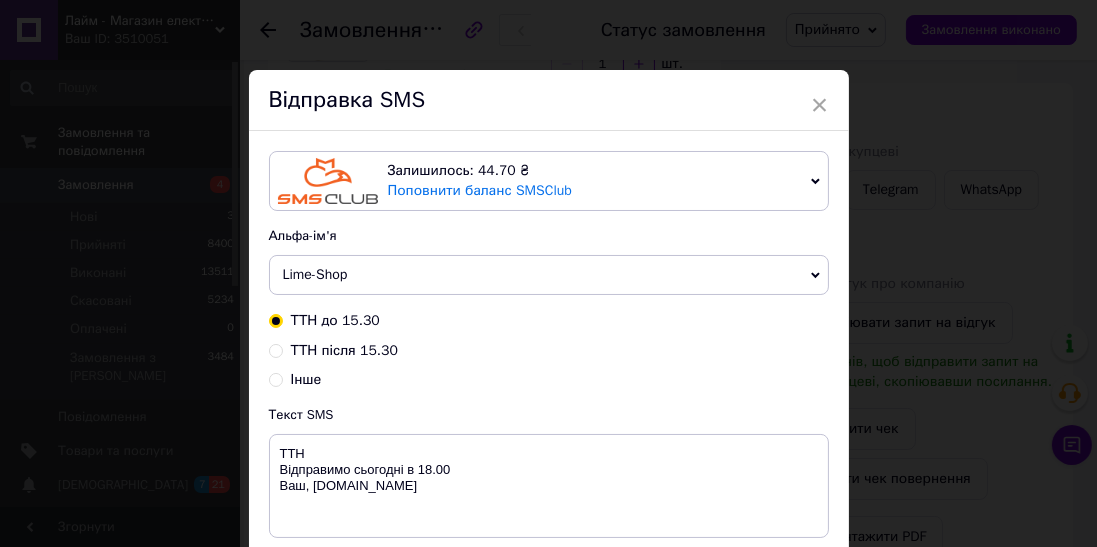 click on "ТТН після 15.30" at bounding box center [344, 350] 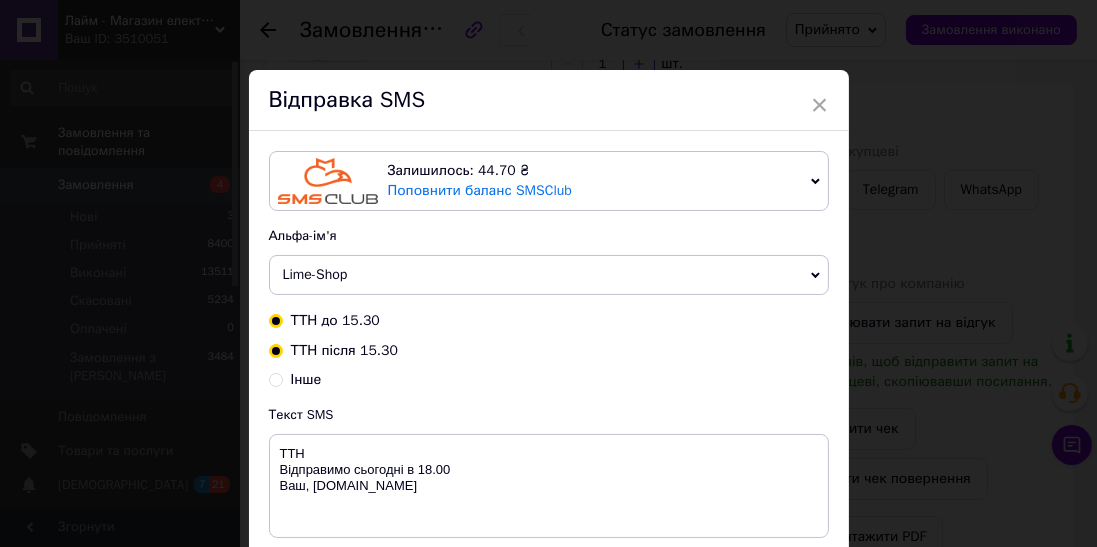 radio on "true" 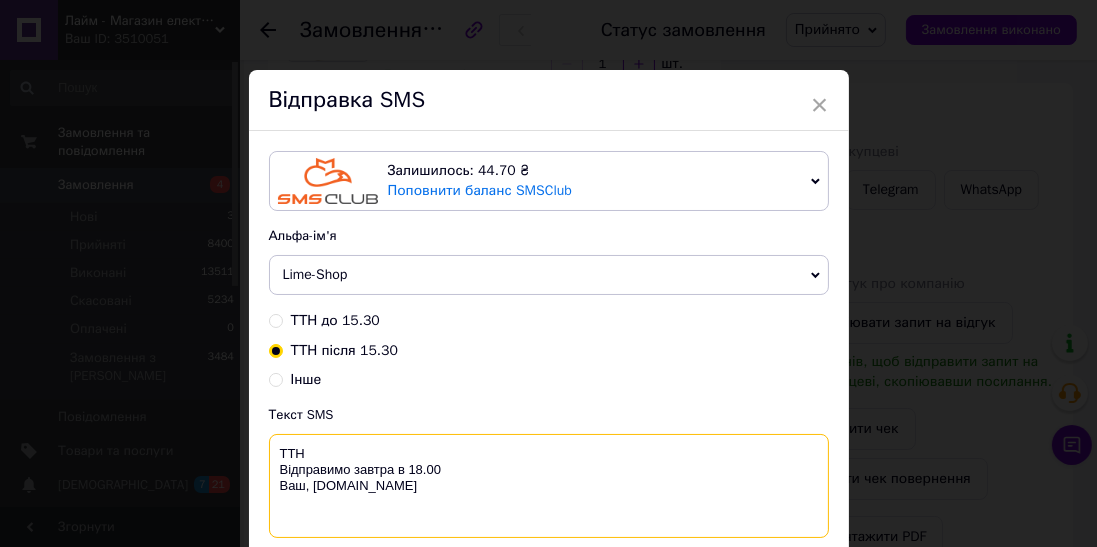 click on "ТТН
Відправимо завтра в 18.00
Ваш, [DOMAIN_NAME]" at bounding box center [549, 486] 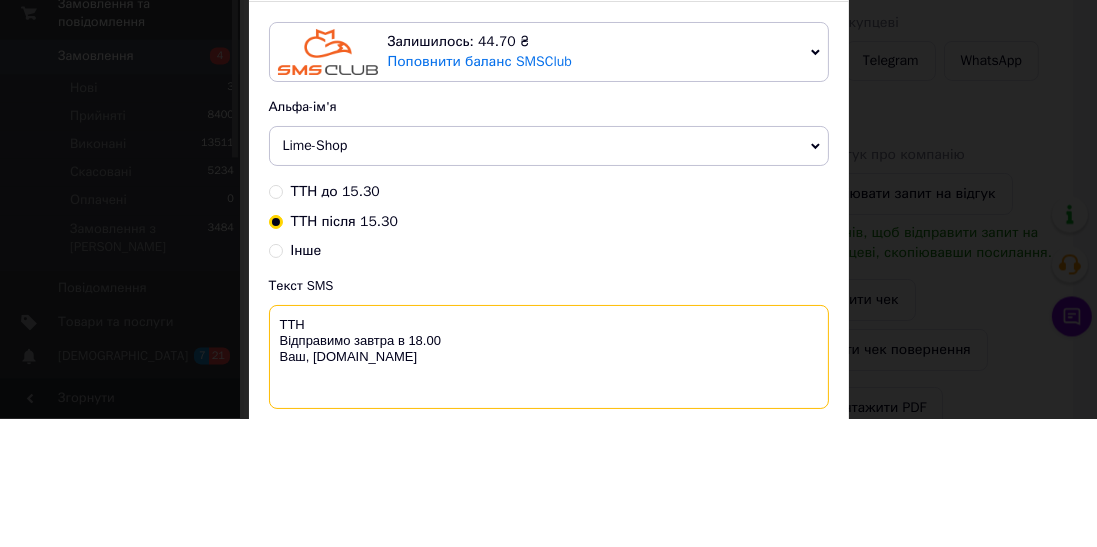 scroll, scrollTop: 249, scrollLeft: 0, axis: vertical 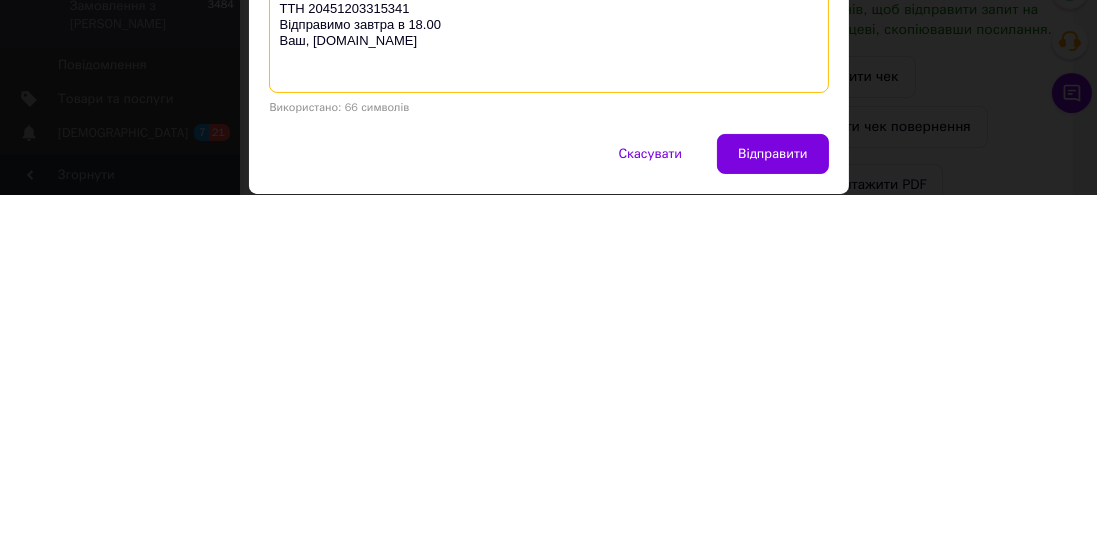 type on "ТТН 20451203315341
Відправимо завтра в 18.00
Ваш, [DOMAIN_NAME]" 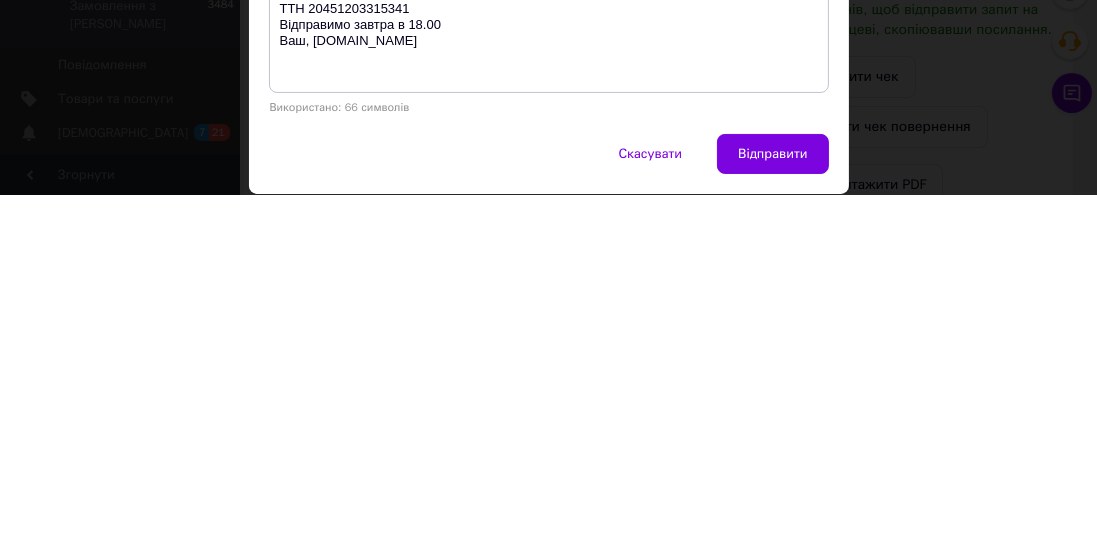 click on "Відправити" at bounding box center (772, 506) 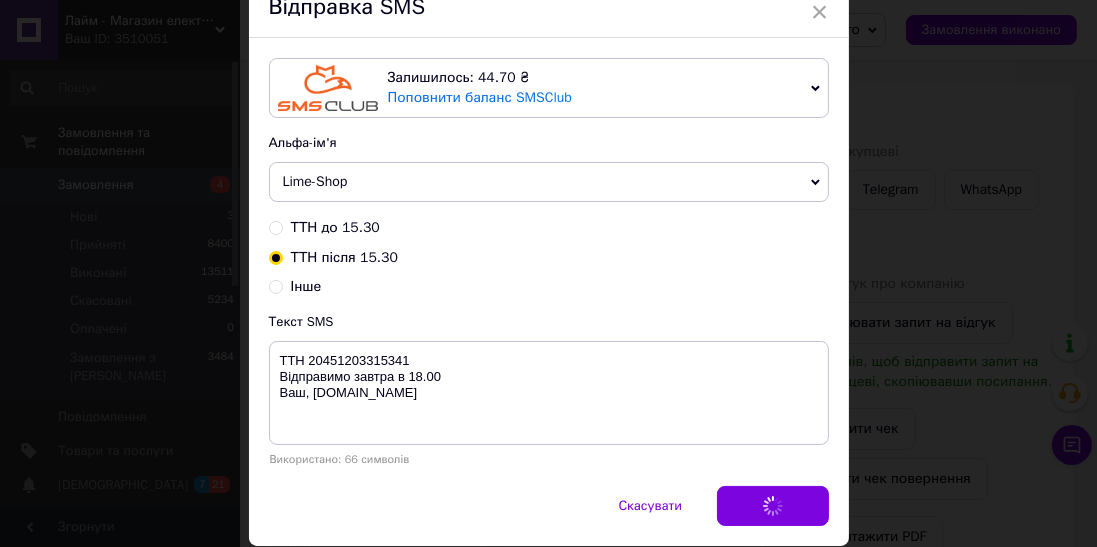 scroll, scrollTop: 0, scrollLeft: 0, axis: both 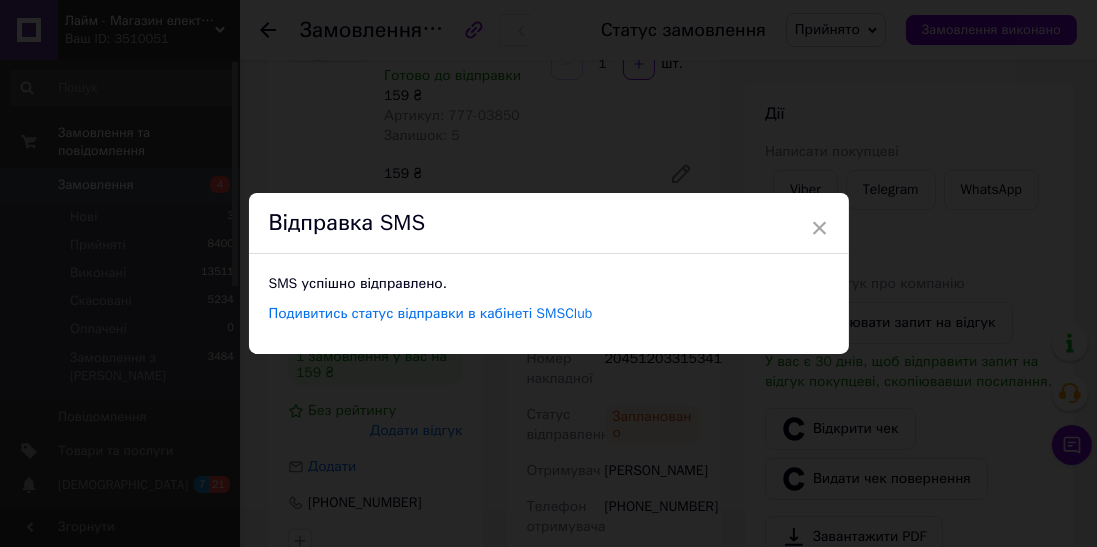 click on "× Відправка SMS SMS успішно відправлено. Подивитись статус відправки в кабінеті SMSClub" at bounding box center [548, 273] 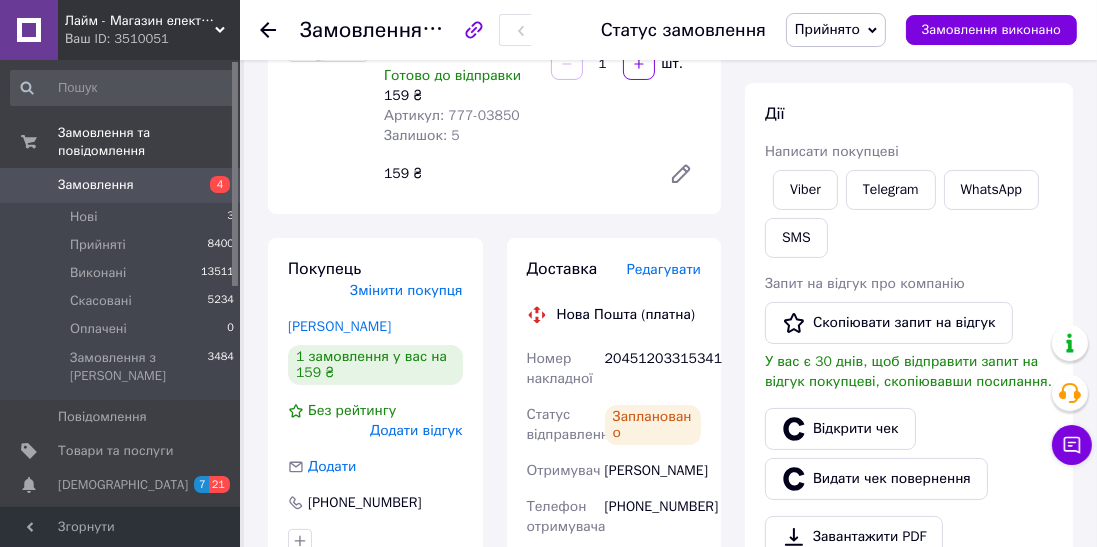 click on "3" at bounding box center [230, 217] 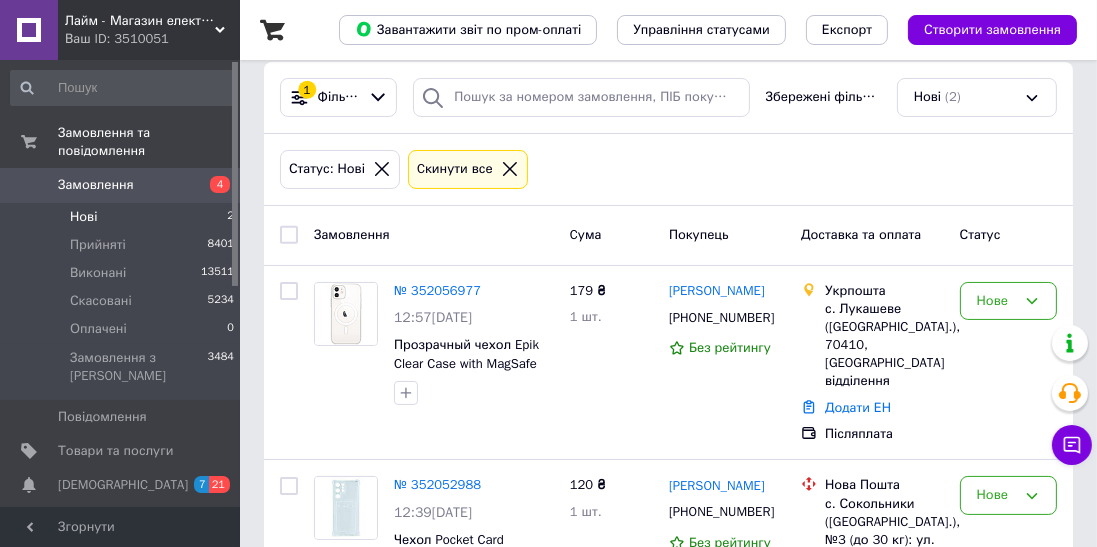 scroll, scrollTop: 273, scrollLeft: 0, axis: vertical 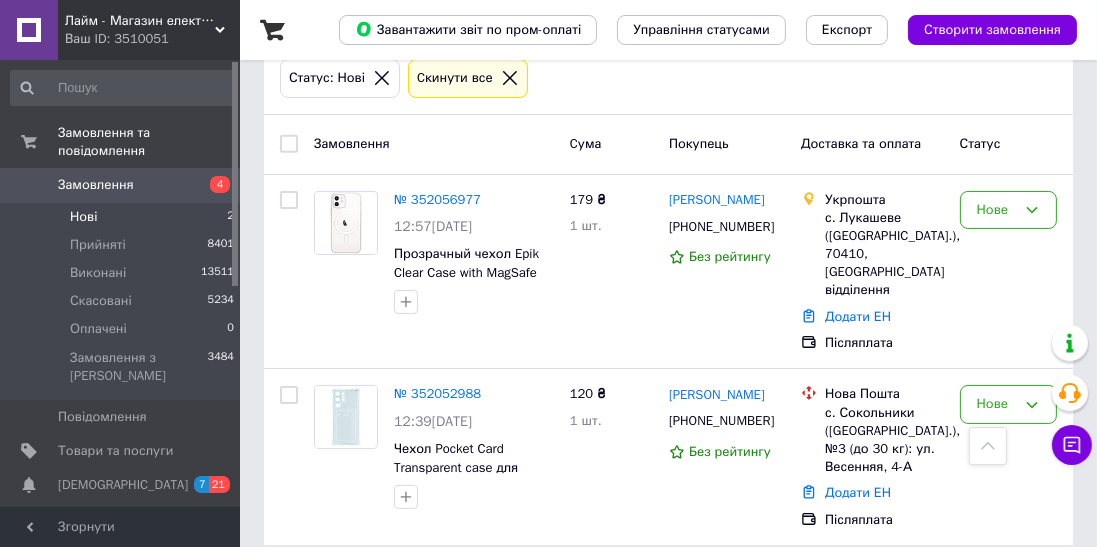 click on "4" at bounding box center (212, 185) 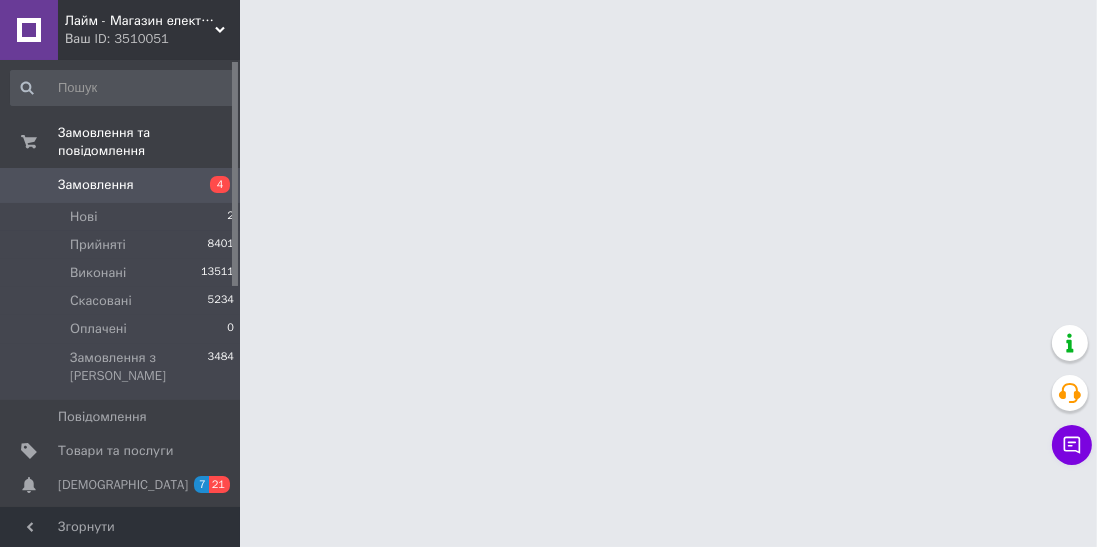 scroll, scrollTop: 0, scrollLeft: 0, axis: both 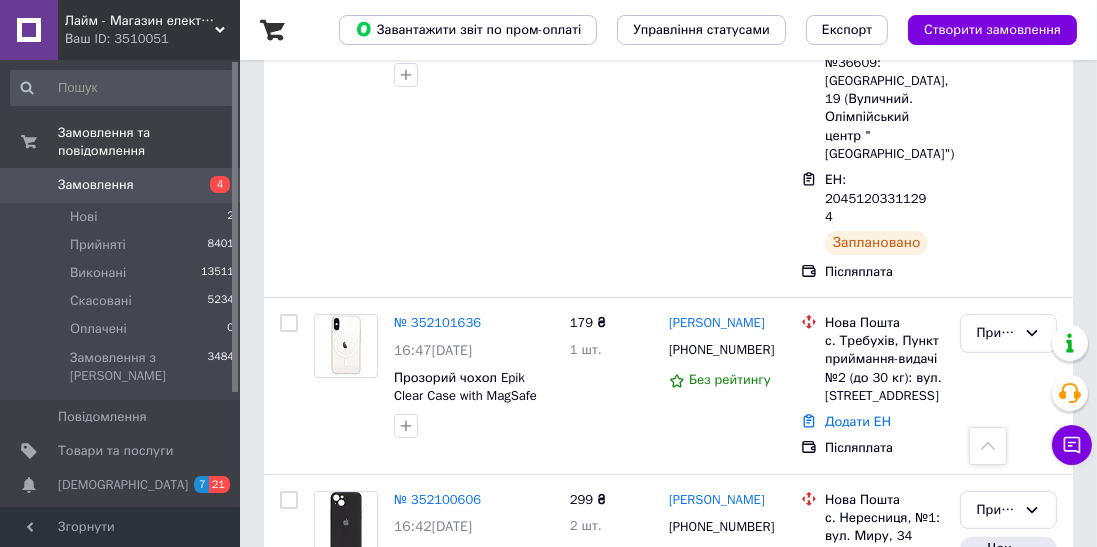 click on "№ 352101636" at bounding box center [437, 322] 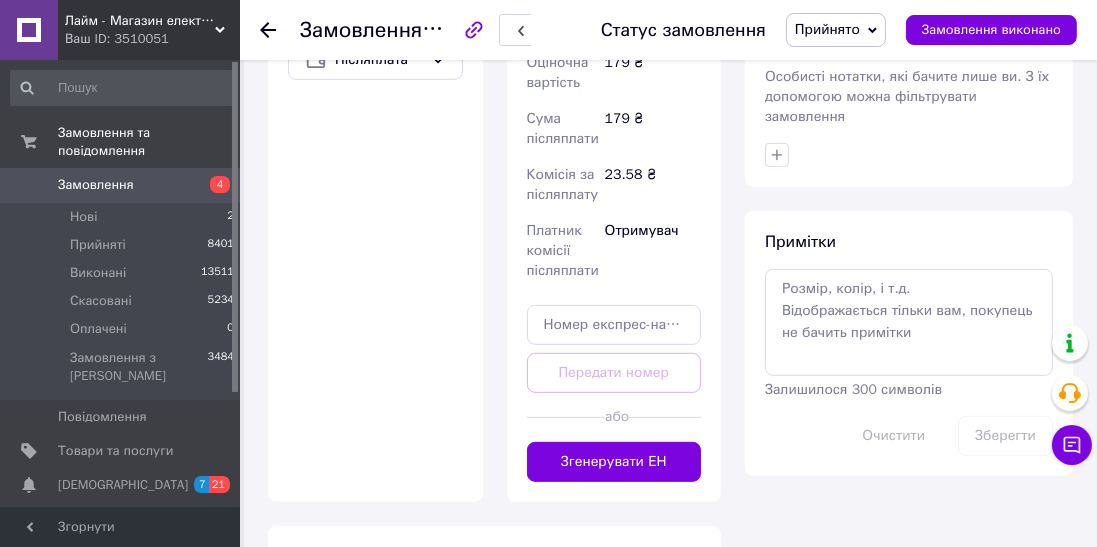 scroll, scrollTop: 900, scrollLeft: 0, axis: vertical 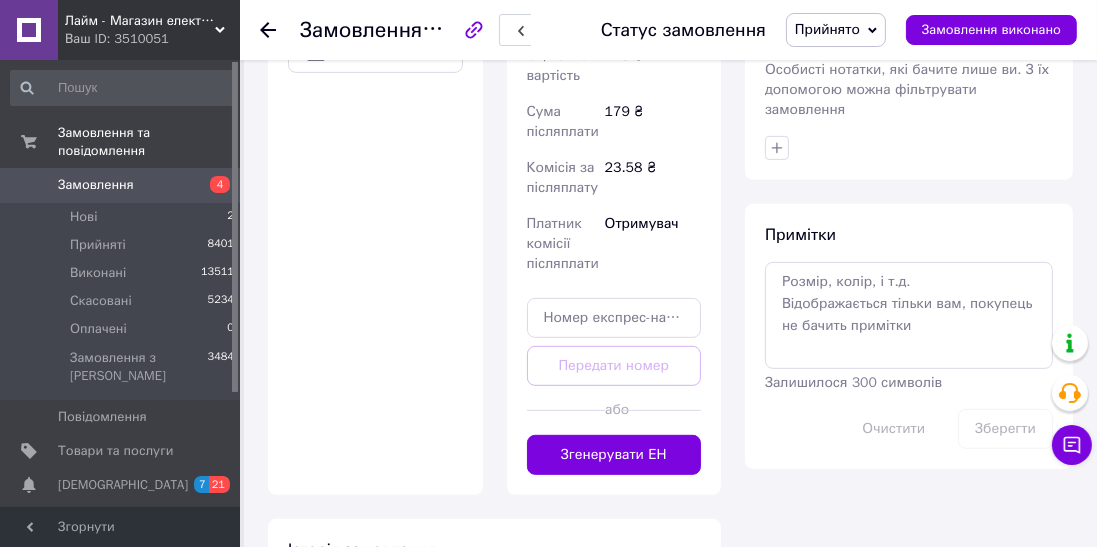 click at bounding box center (661, 410) 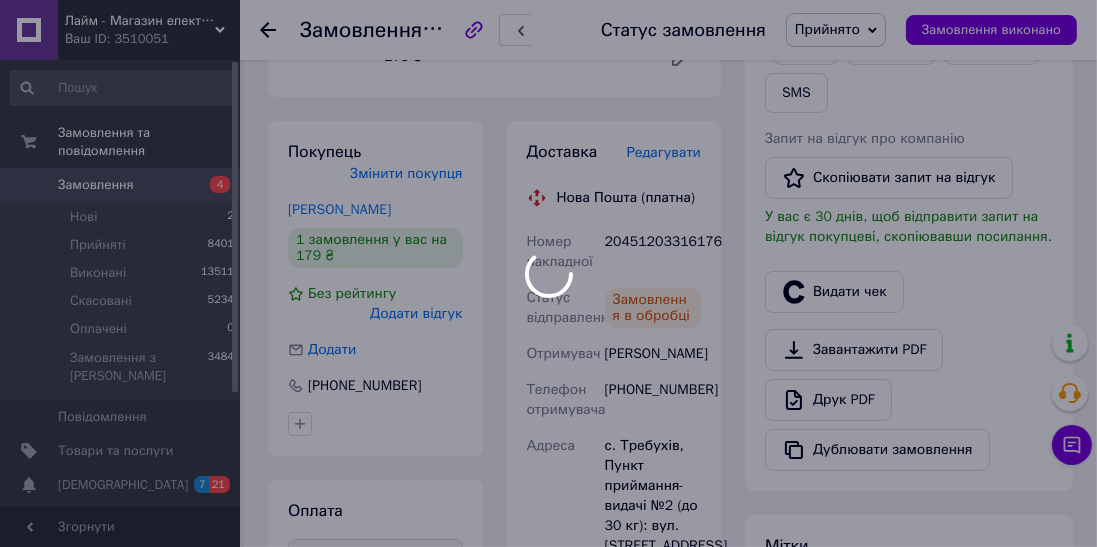 scroll, scrollTop: 391, scrollLeft: 0, axis: vertical 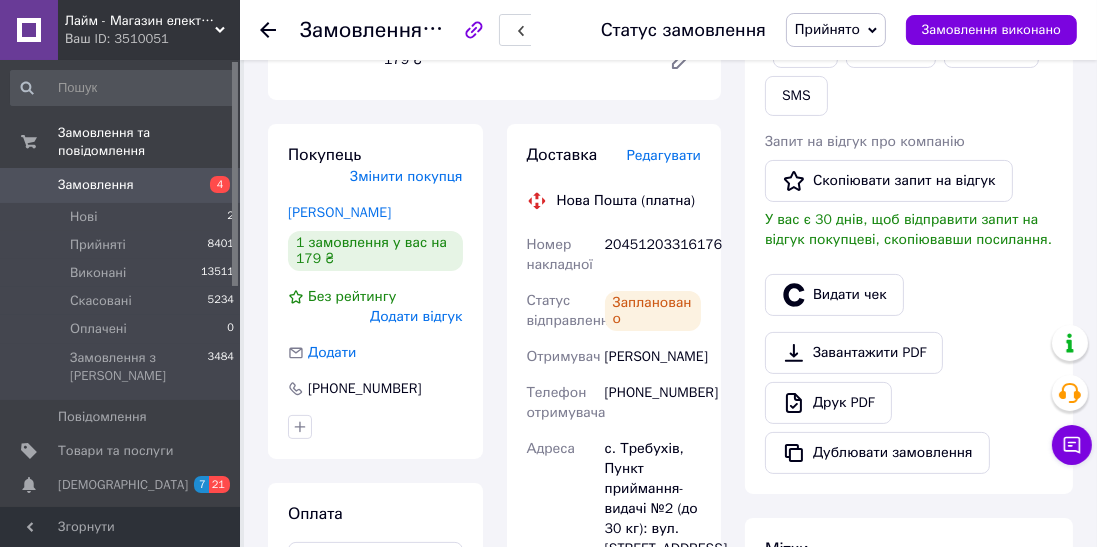 click on "Видати чек" at bounding box center (834, 295) 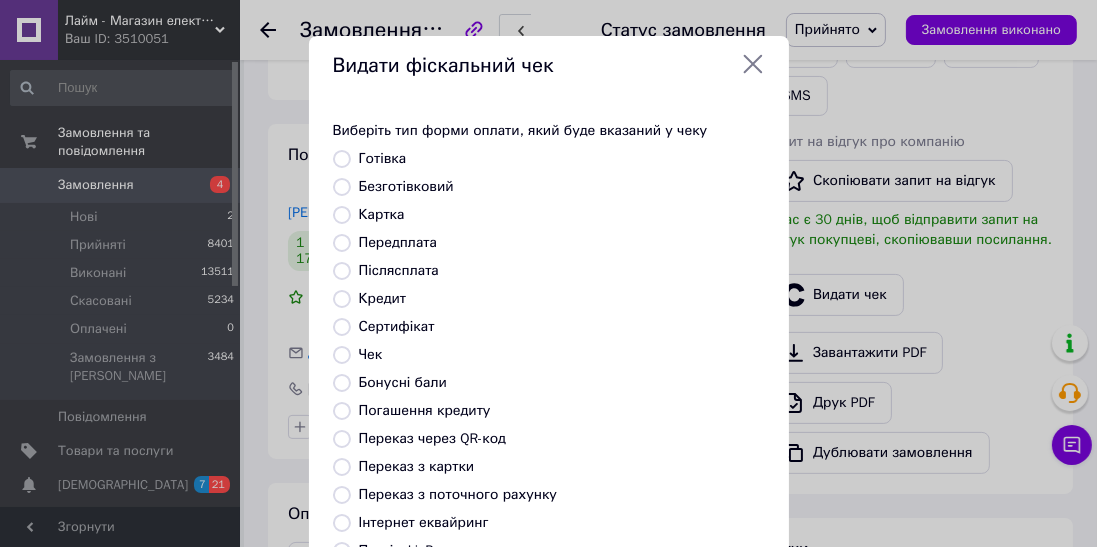 scroll, scrollTop: 310, scrollLeft: 0, axis: vertical 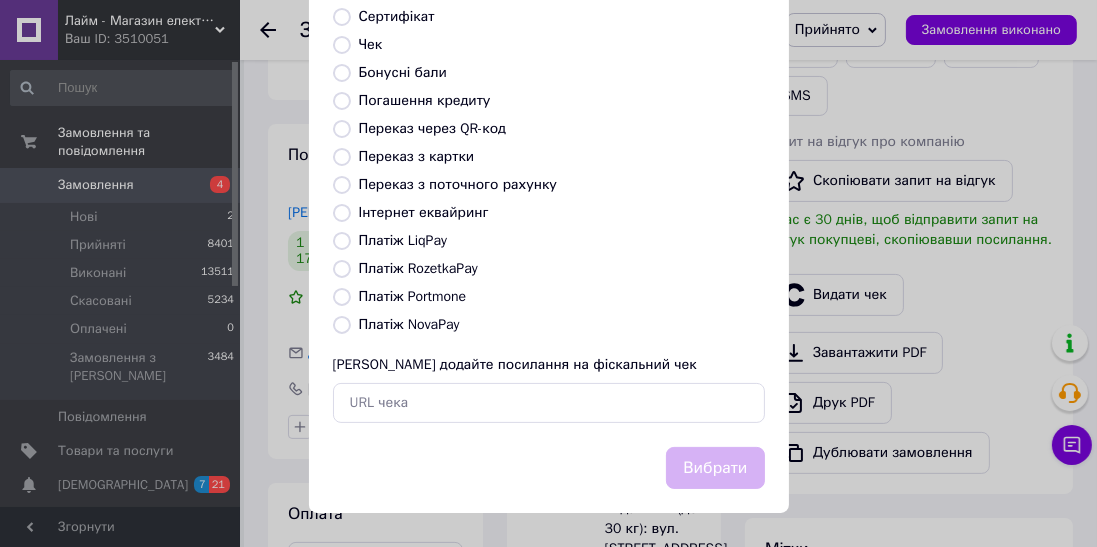 click on "Платіж NovaPay" at bounding box center (409, 324) 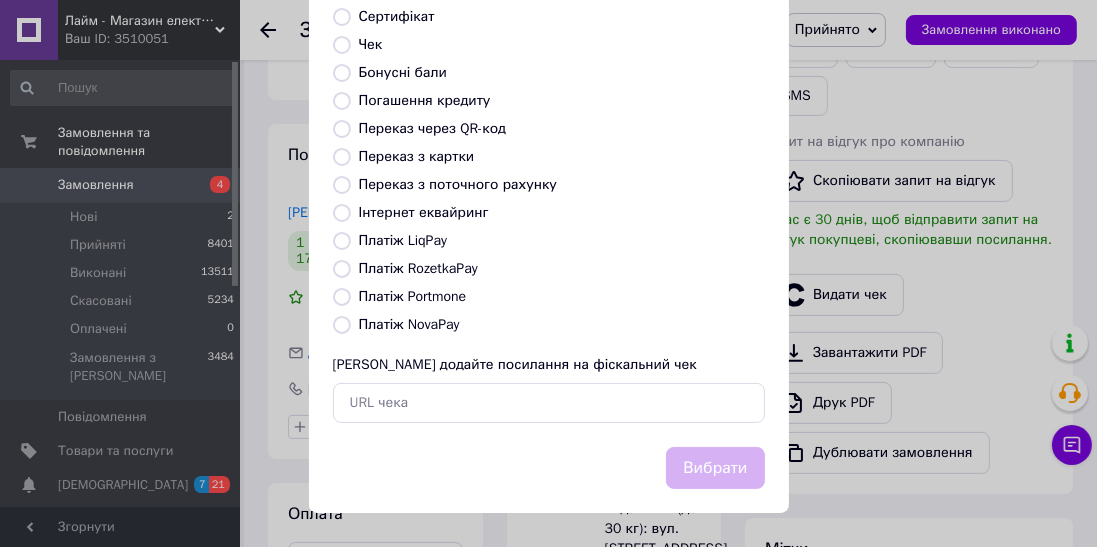 radio on "true" 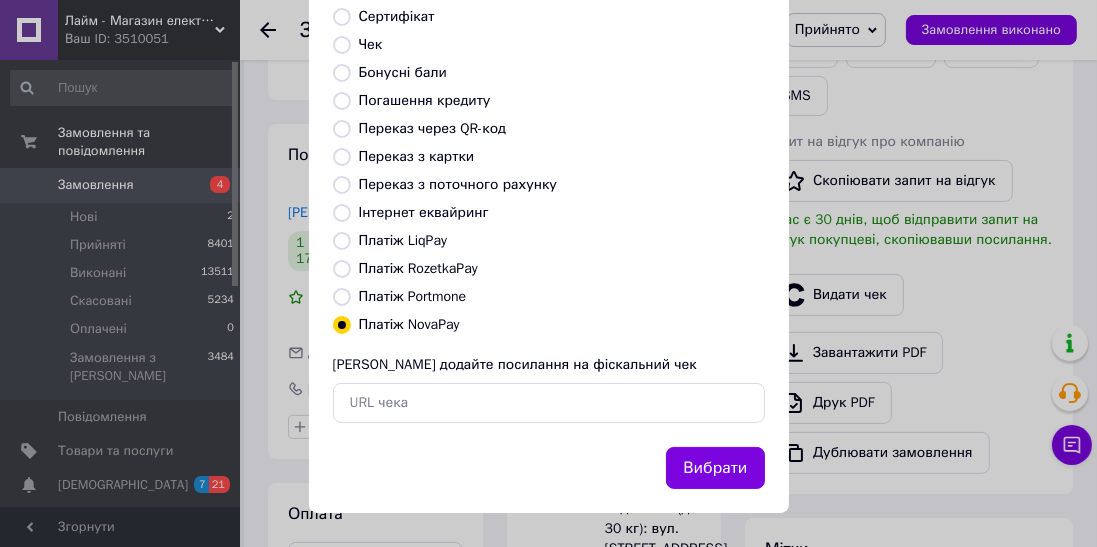 click on "Вибрати" at bounding box center (715, 468) 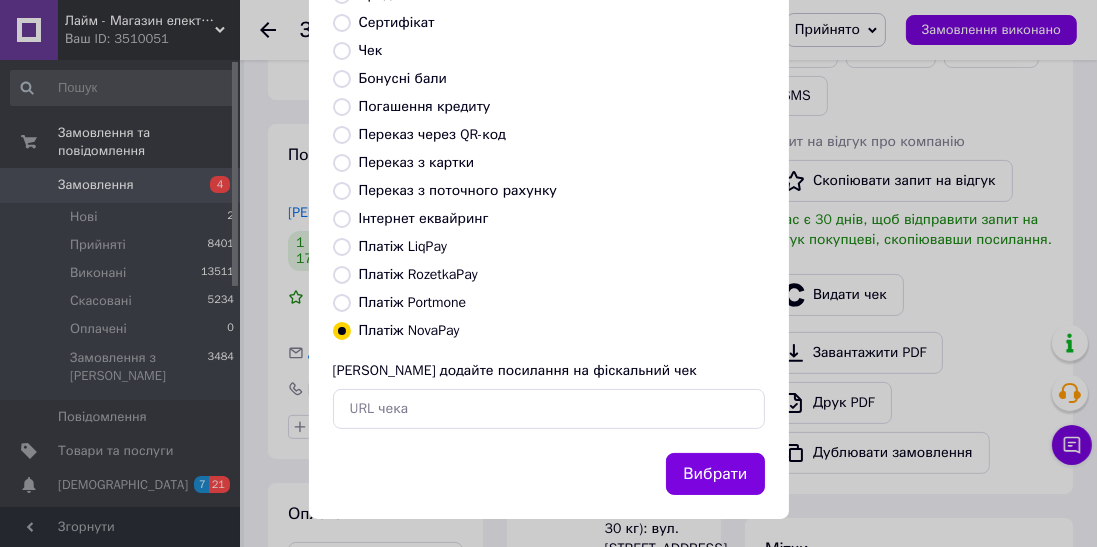scroll, scrollTop: 310, scrollLeft: 0, axis: vertical 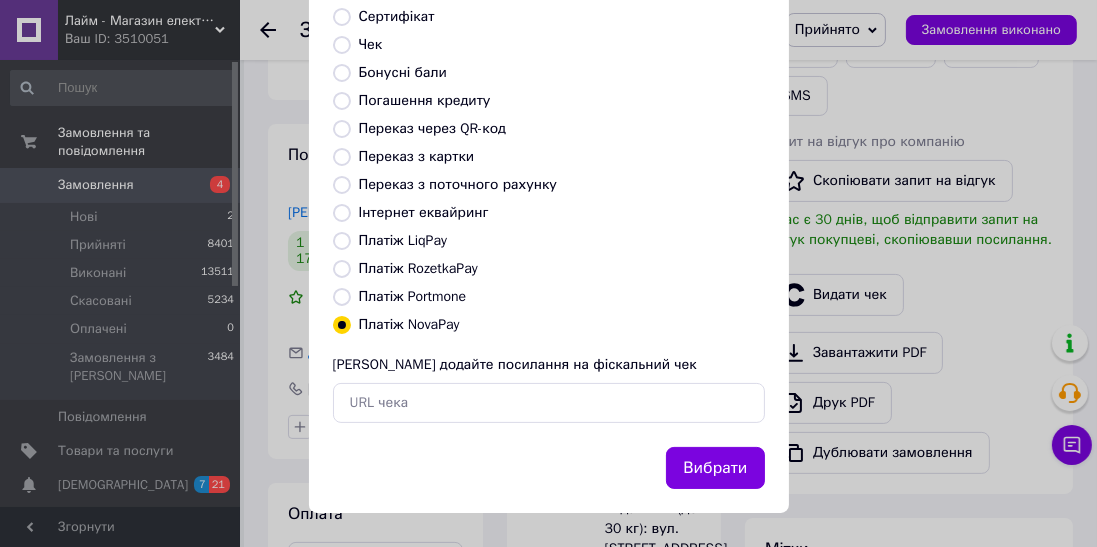 click on "Вибрати" at bounding box center (715, 468) 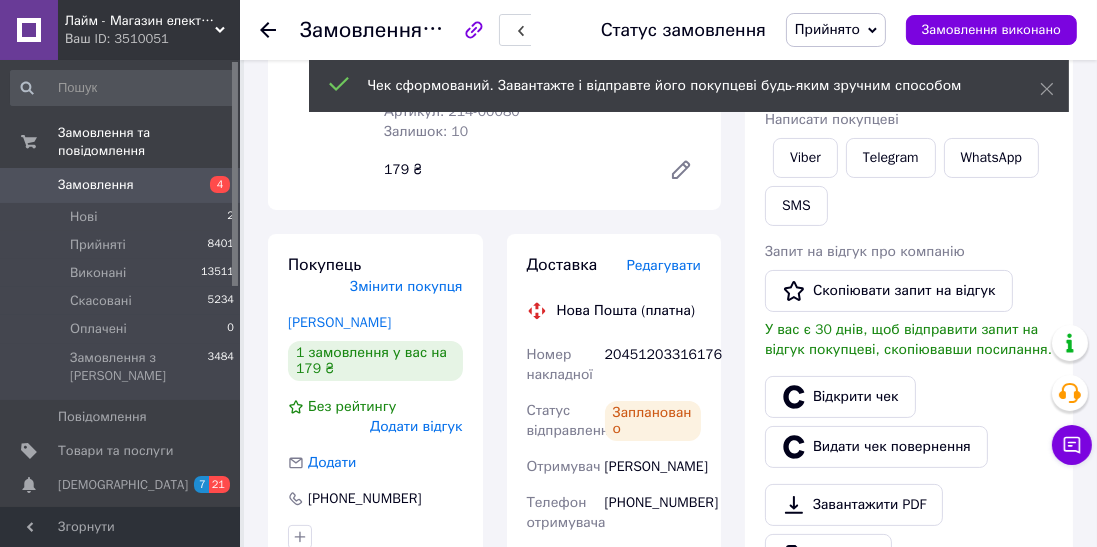 scroll, scrollTop: 0, scrollLeft: 0, axis: both 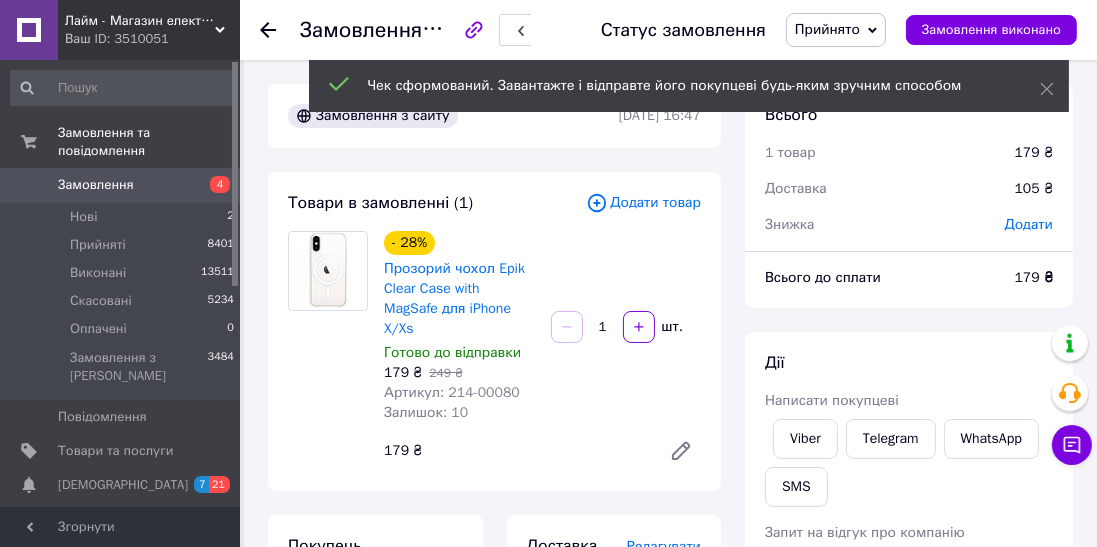 click on "4" at bounding box center (212, 185) 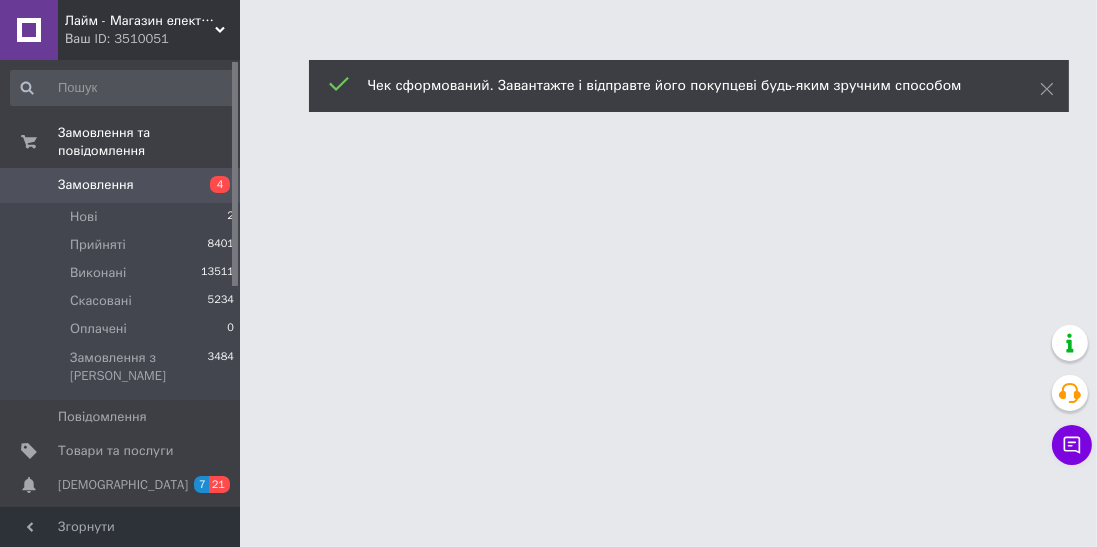 click on "4" at bounding box center [212, 185] 